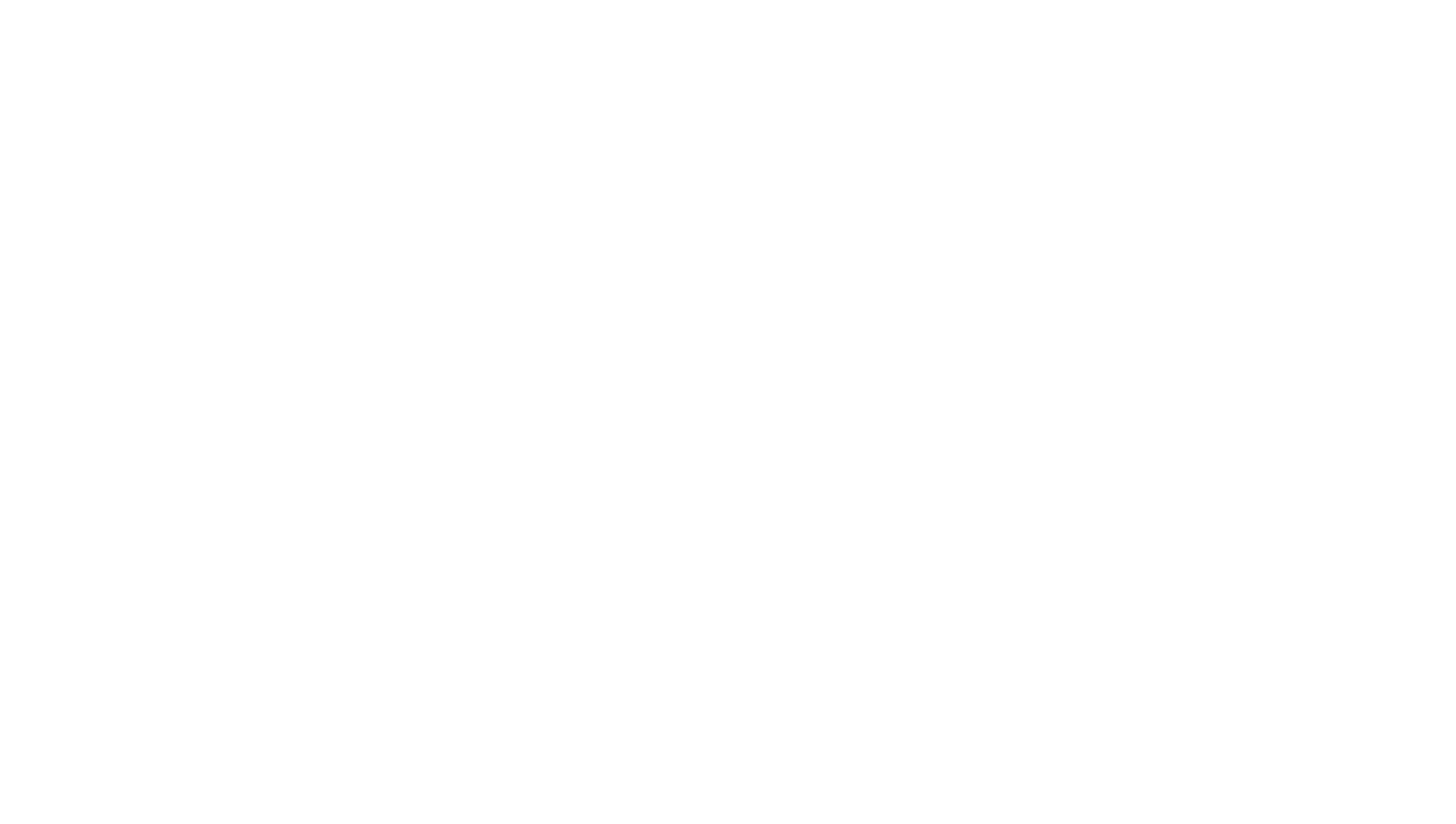 scroll, scrollTop: 0, scrollLeft: 0, axis: both 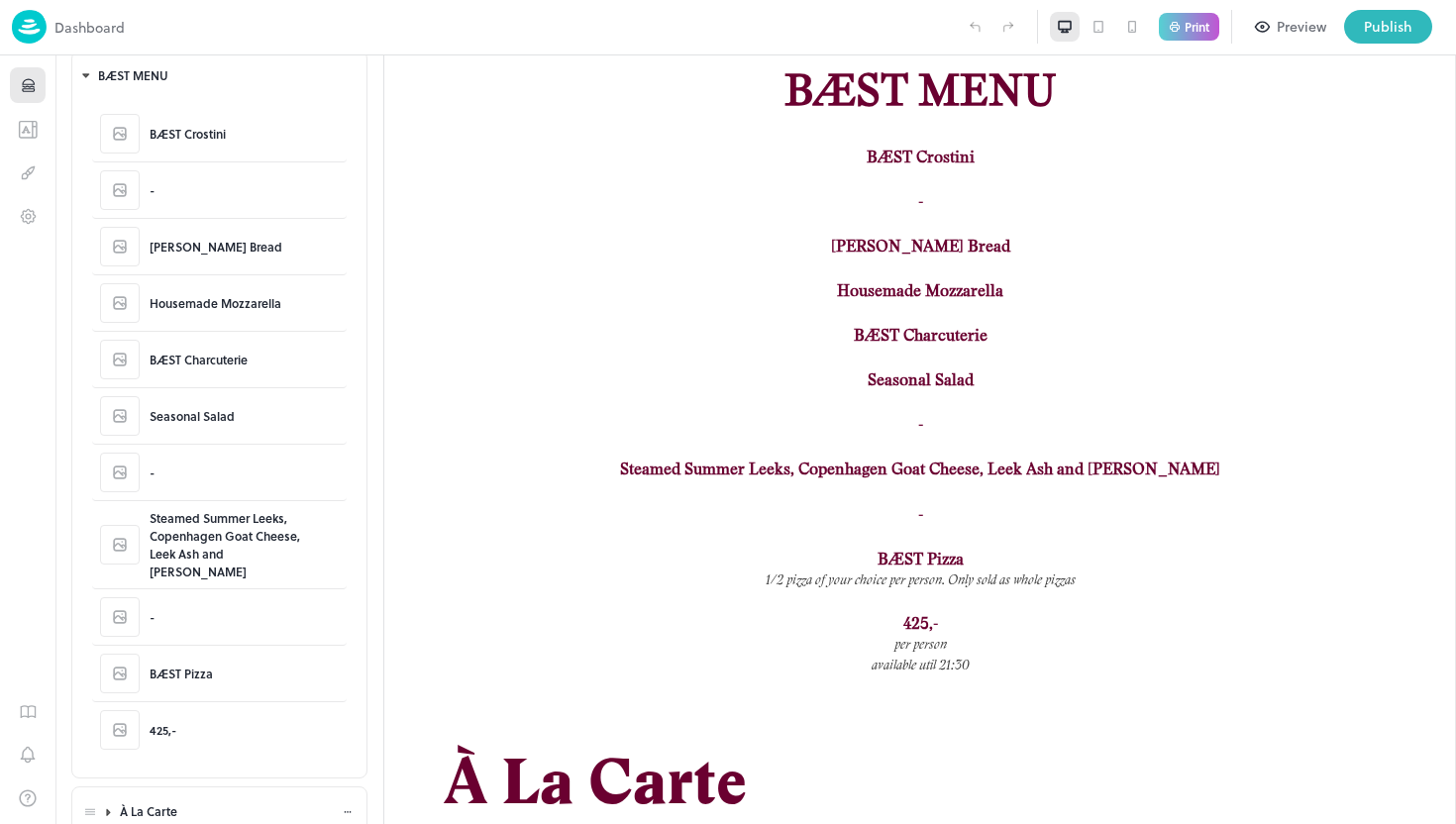 click on "À La Carte" at bounding box center (231, 811) 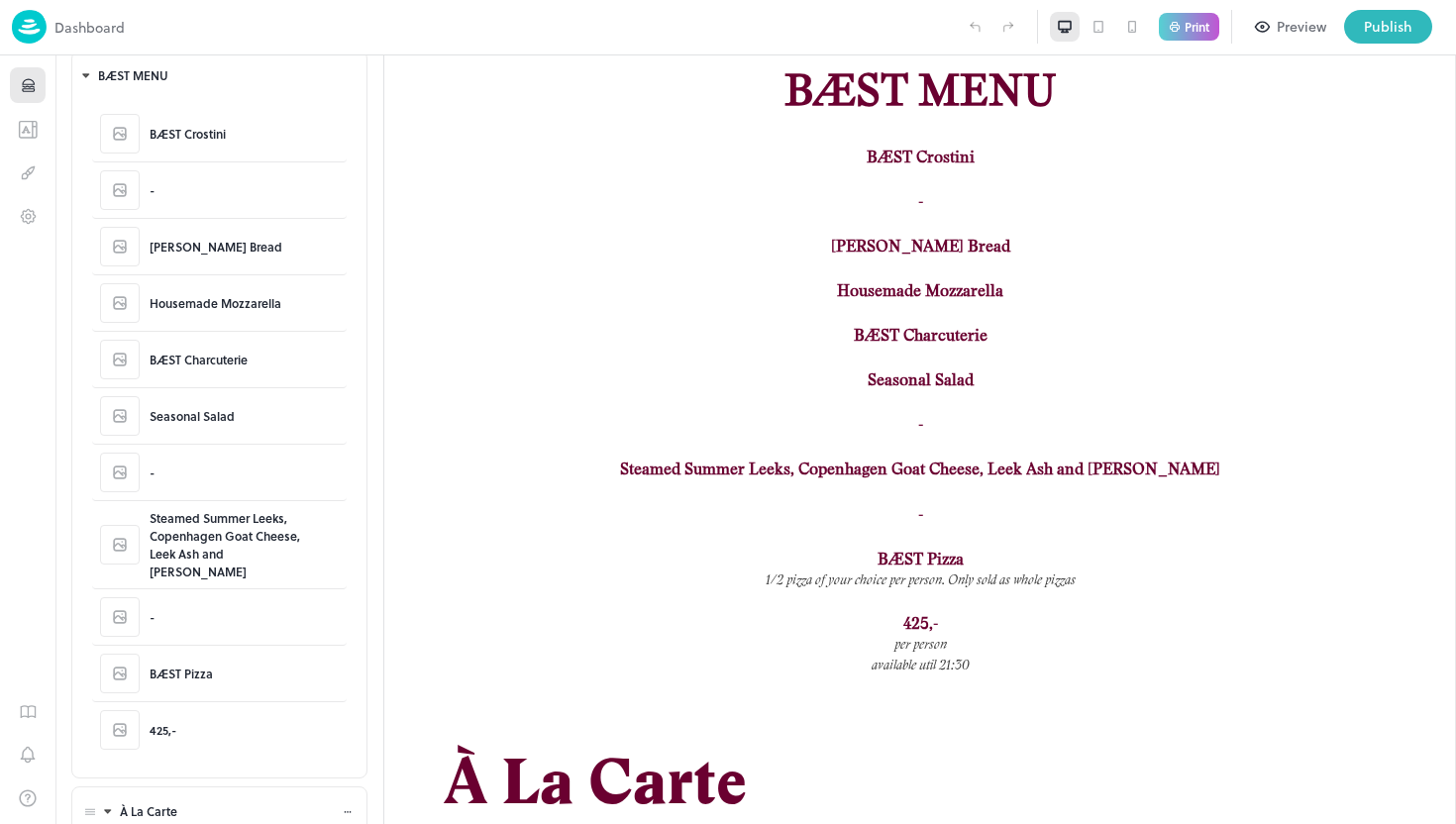 scroll, scrollTop: 401, scrollLeft: 0, axis: vertical 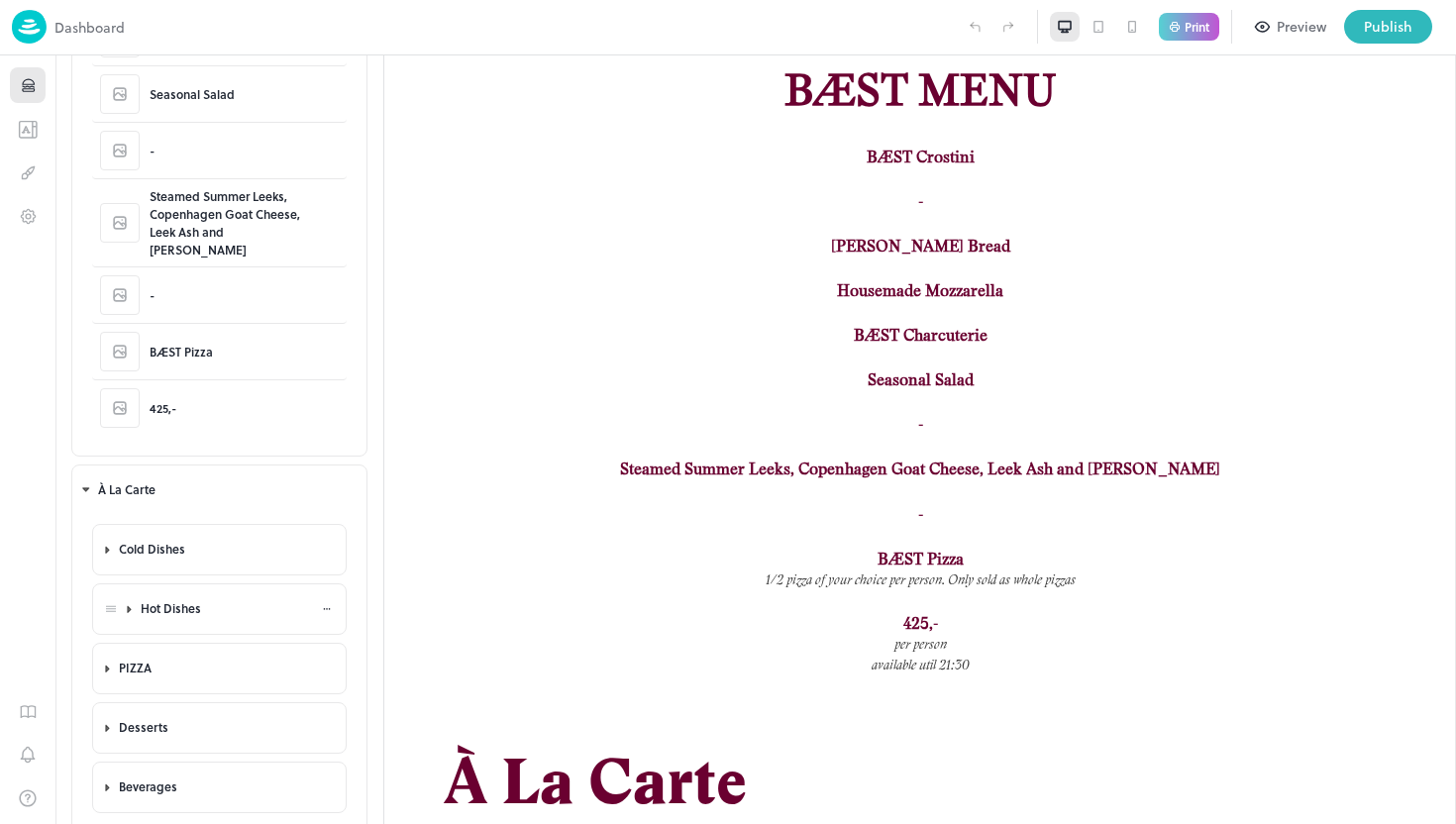click on "Hot Dishes" at bounding box center [237, 608] 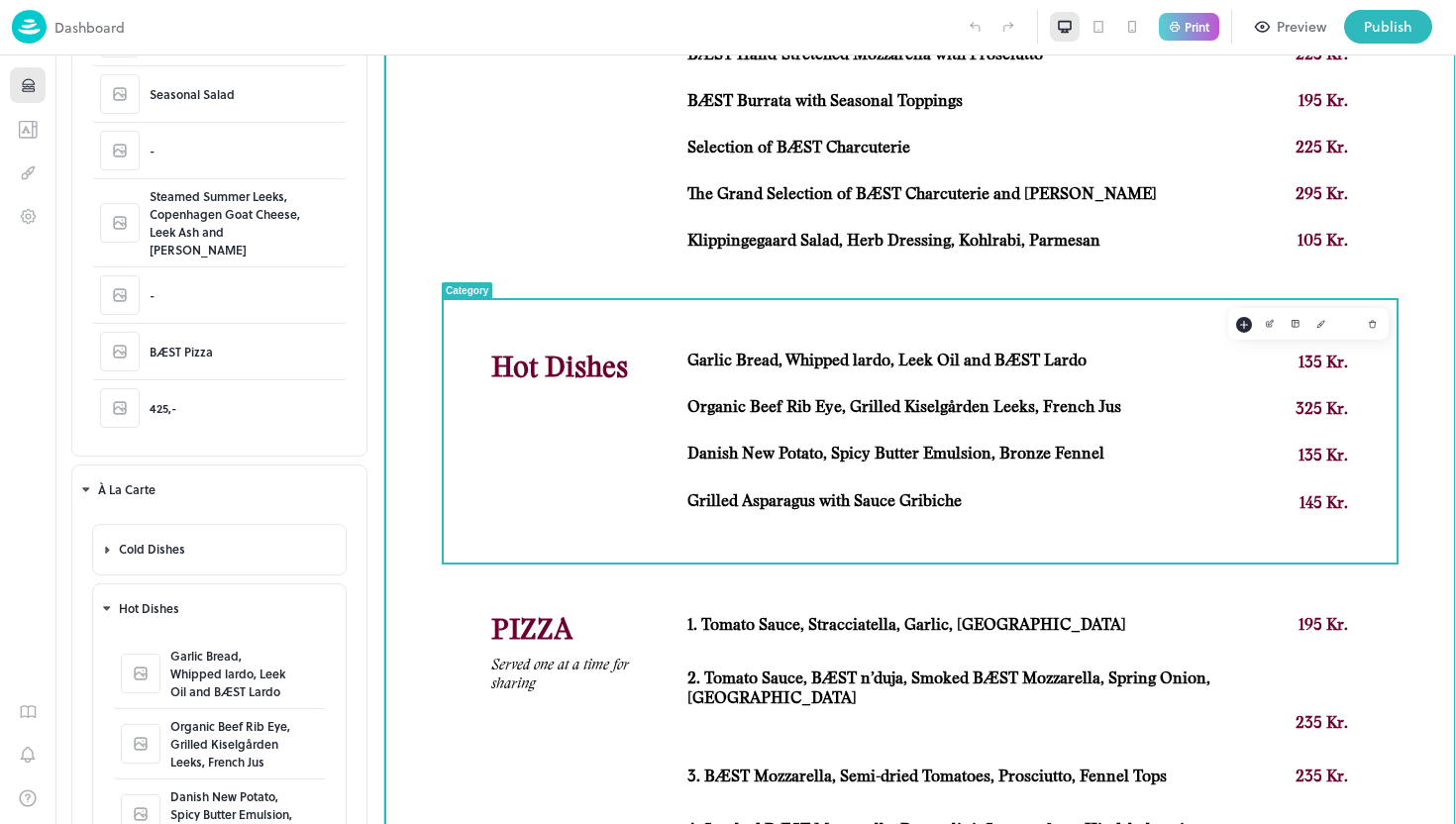 scroll, scrollTop: 1073, scrollLeft: 0, axis: vertical 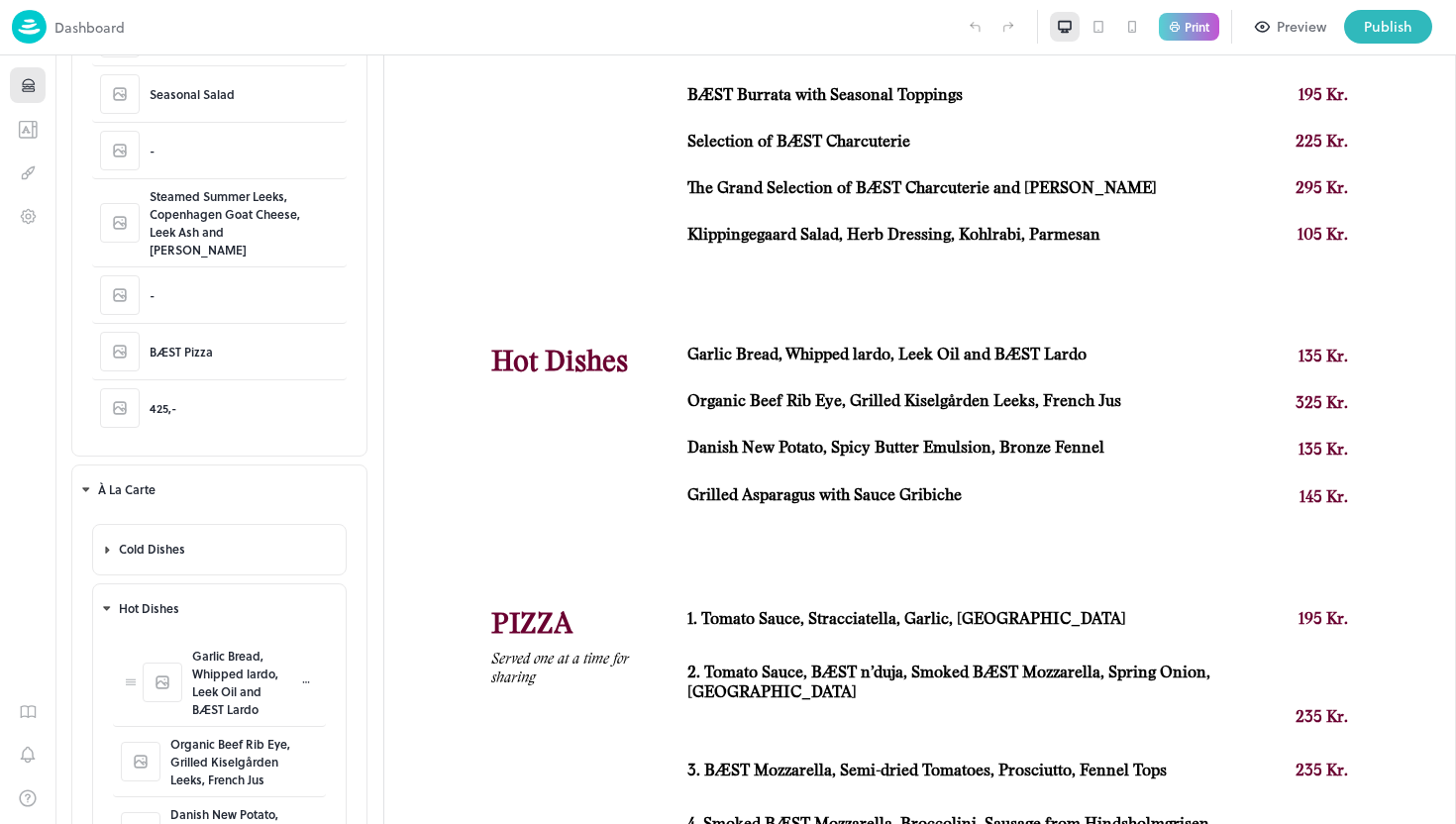 click at bounding box center [306, 682] 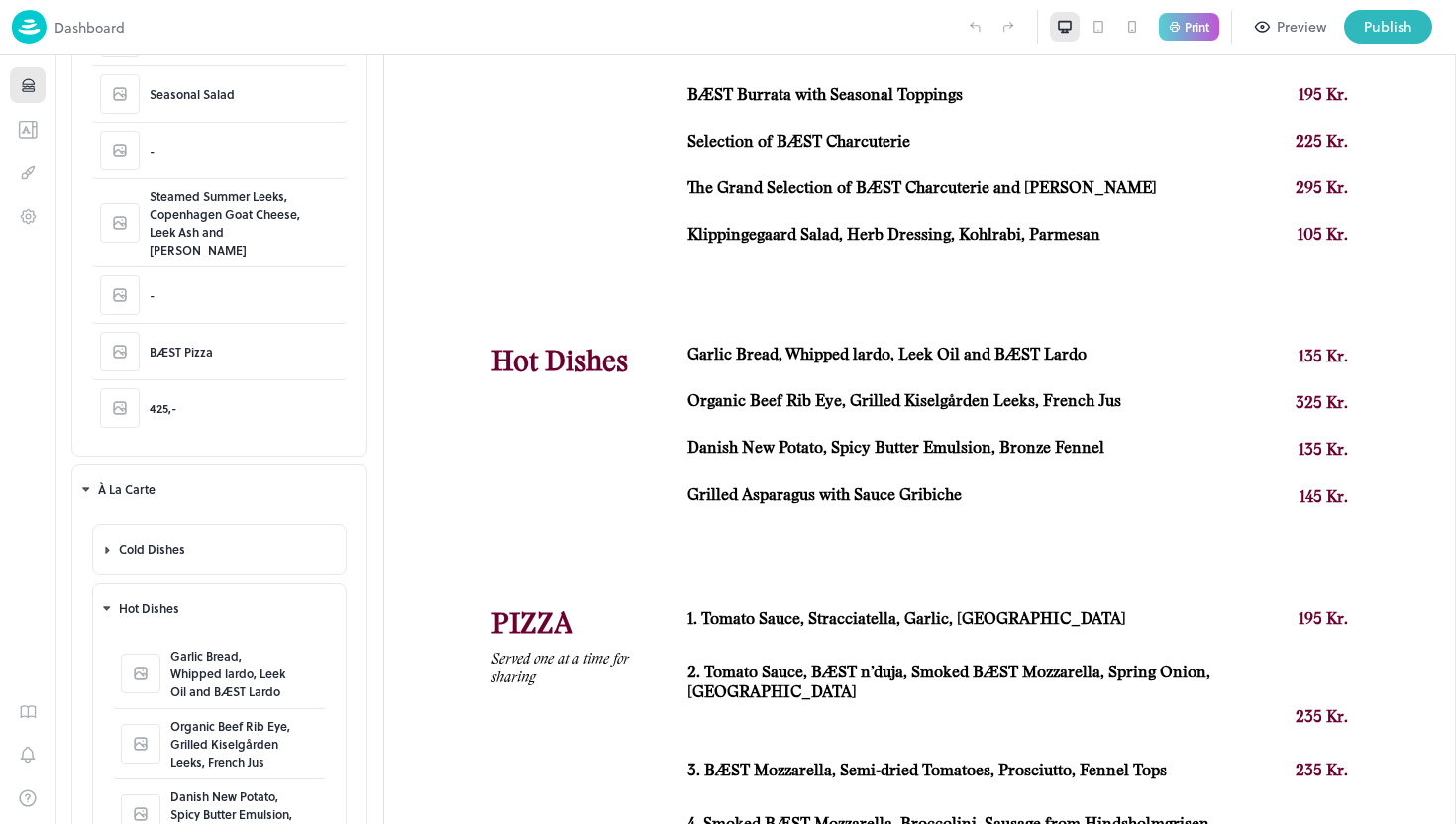 click on "Duplicate" at bounding box center [24, 878] 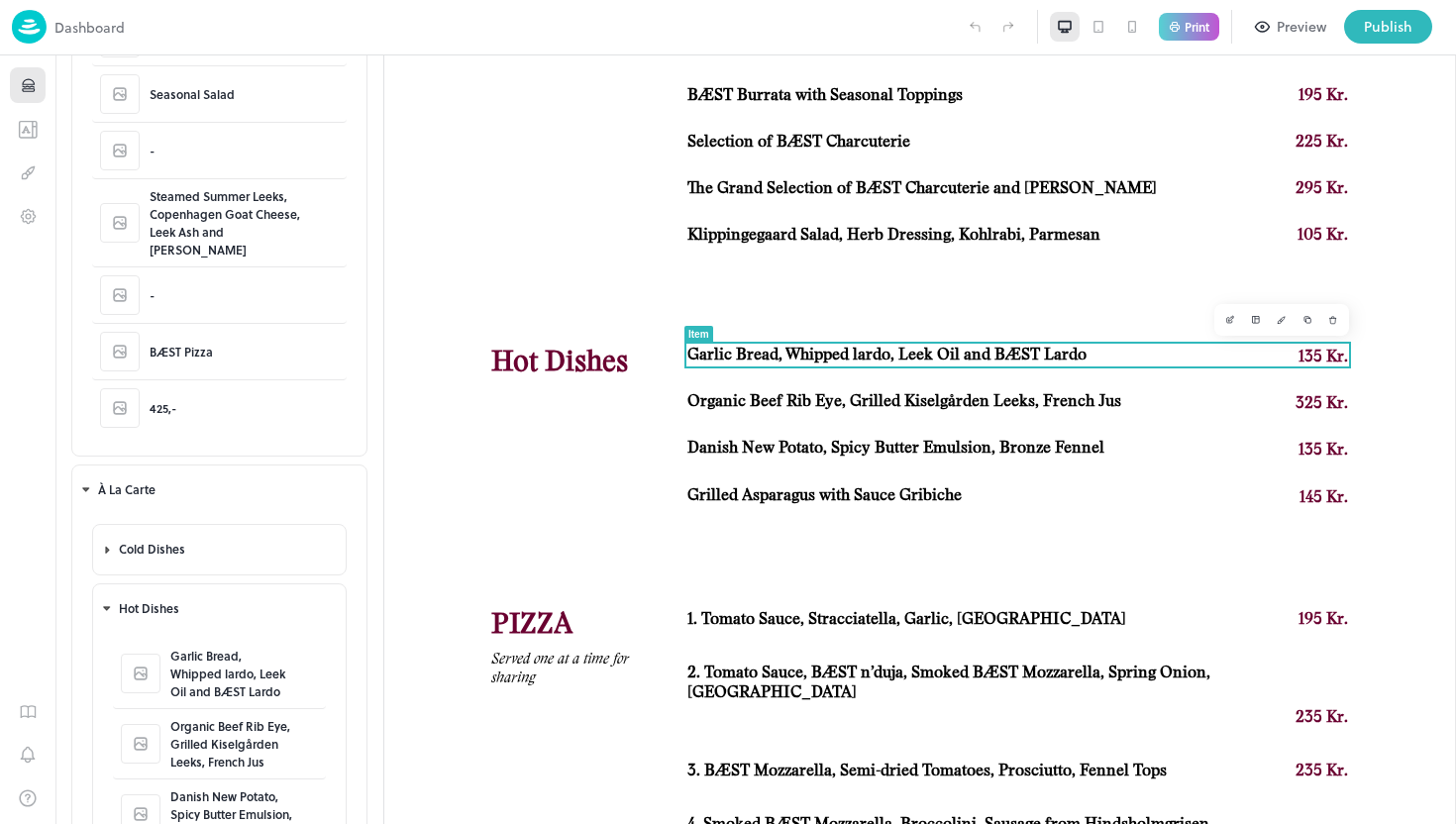 scroll, scrollTop: 525, scrollLeft: 0, axis: vertical 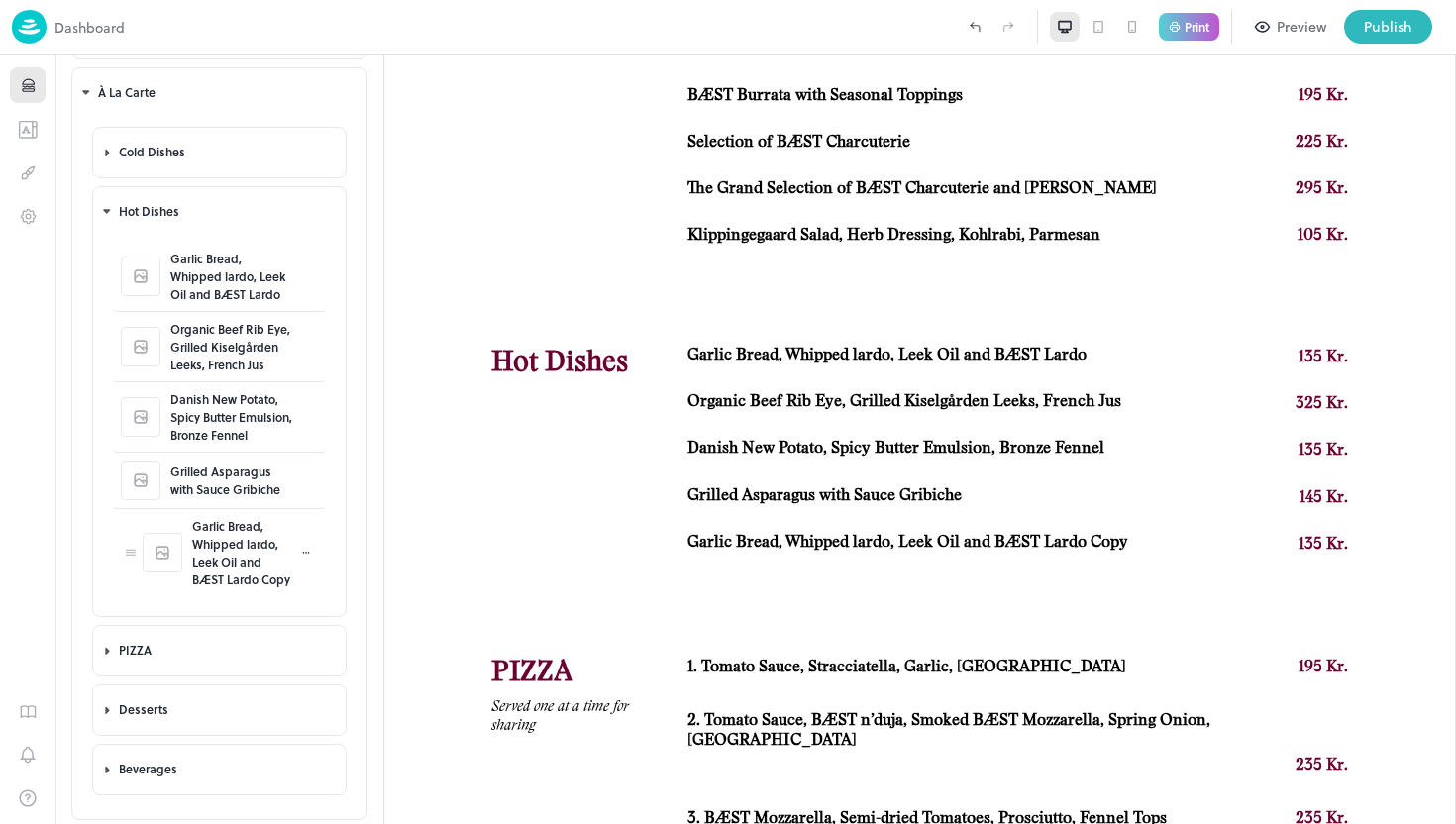 click 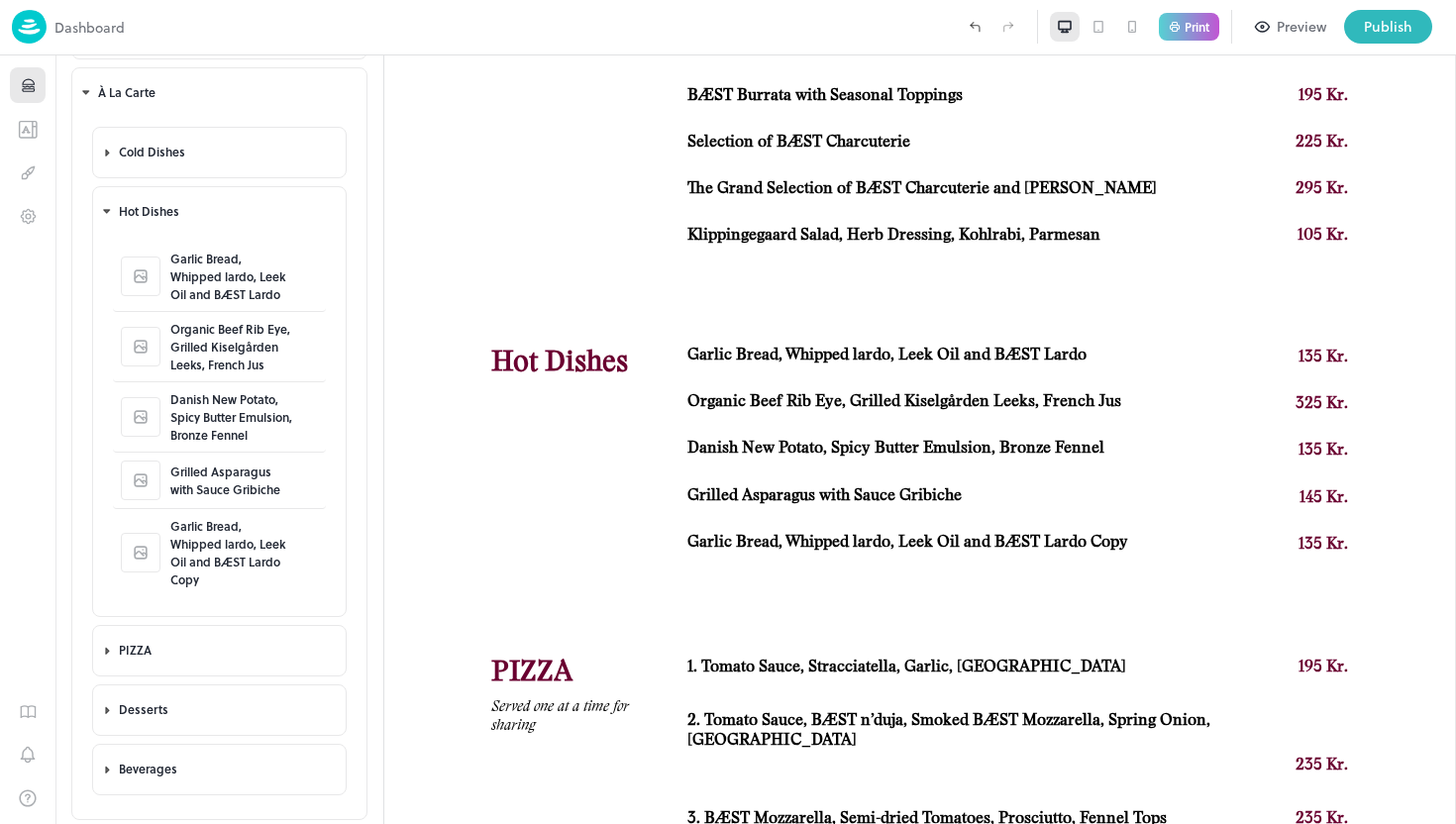 click on "Duplicate" at bounding box center [24, 854] 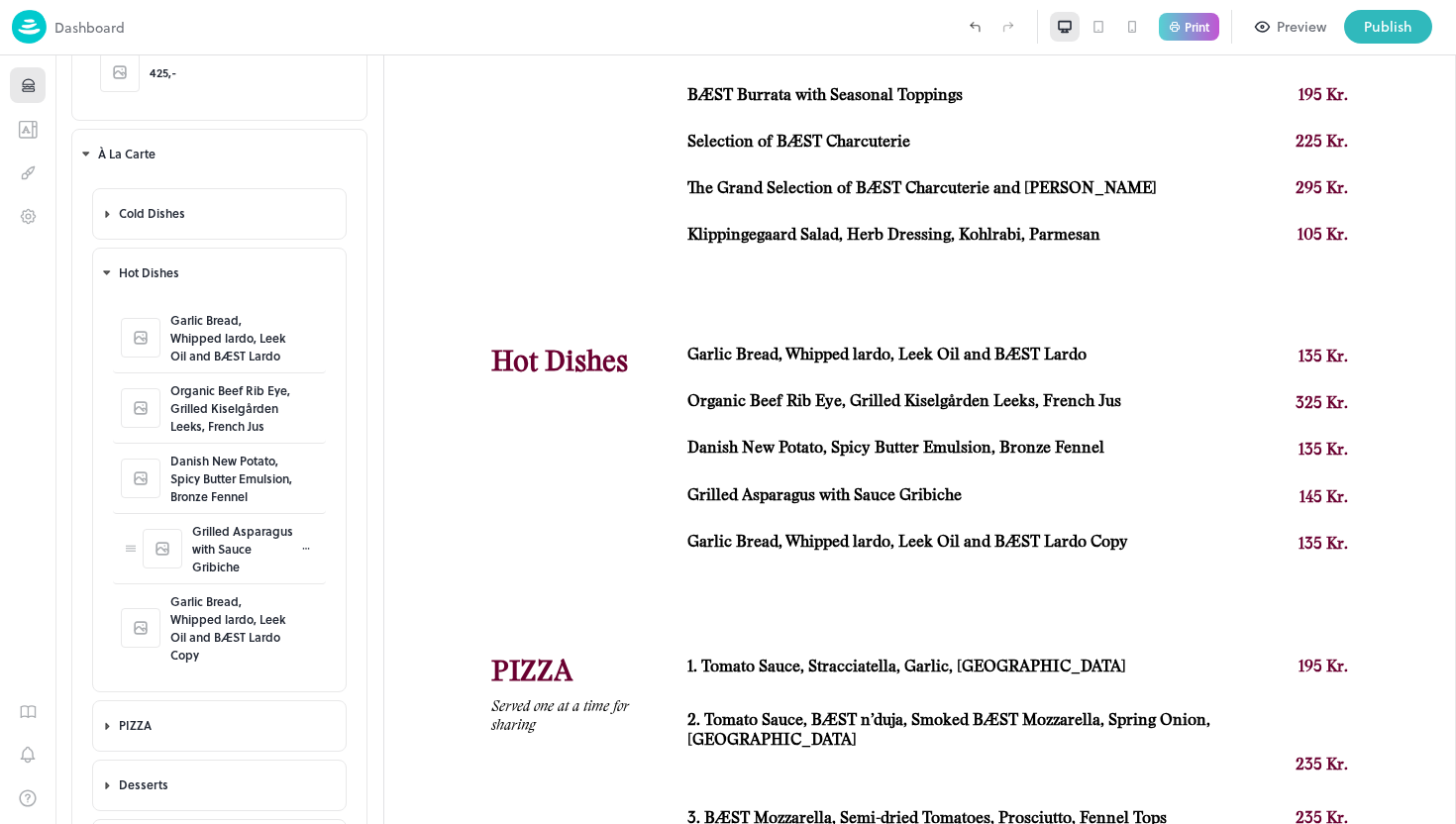 scroll, scrollTop: 732, scrollLeft: 0, axis: vertical 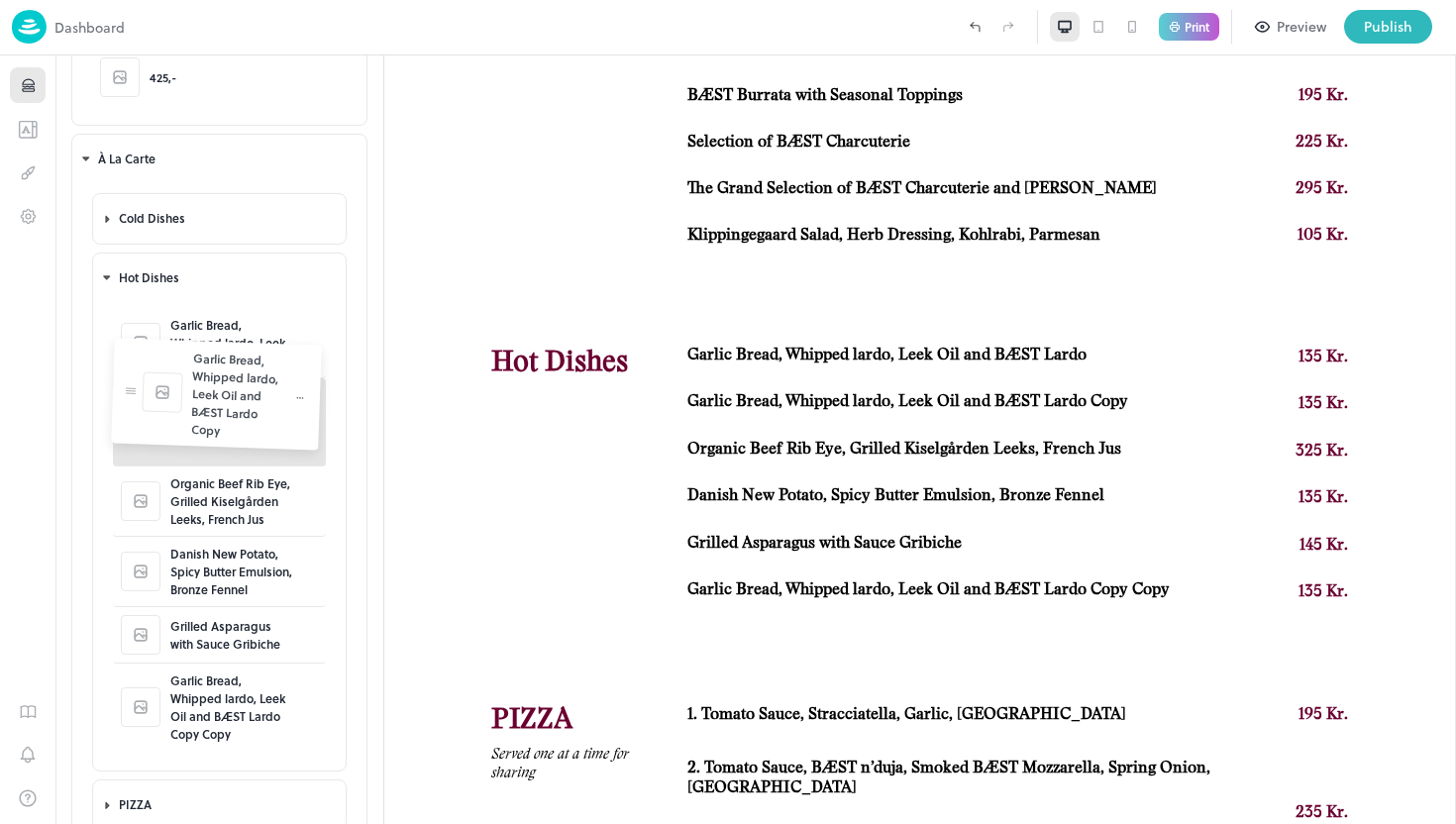 drag, startPoint x: 126, startPoint y: 647, endPoint x: 126, endPoint y: 396, distance: 251 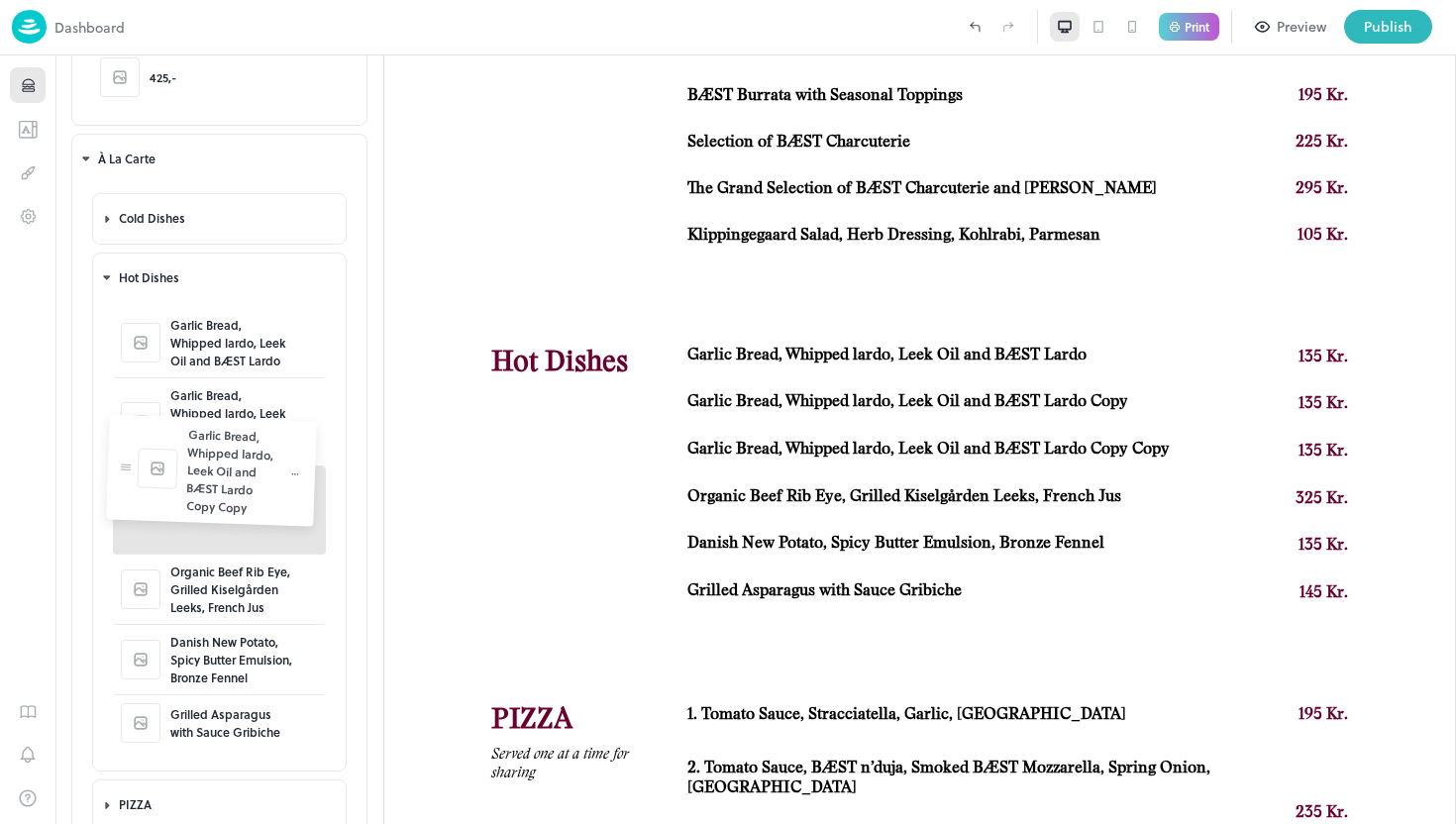 drag, startPoint x: 124, startPoint y: 731, endPoint x: 119, endPoint y: 471, distance: 260.0481 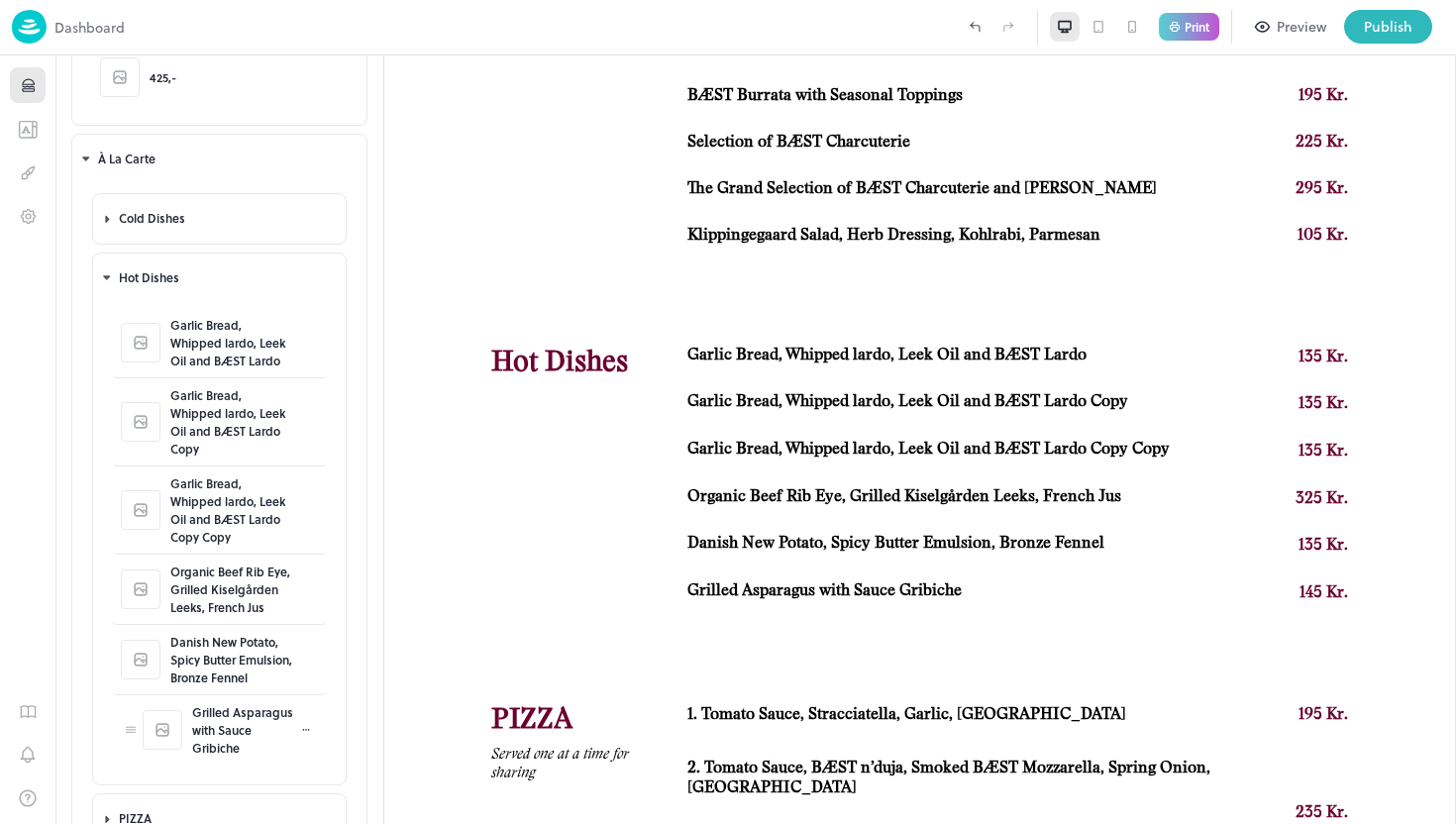 click 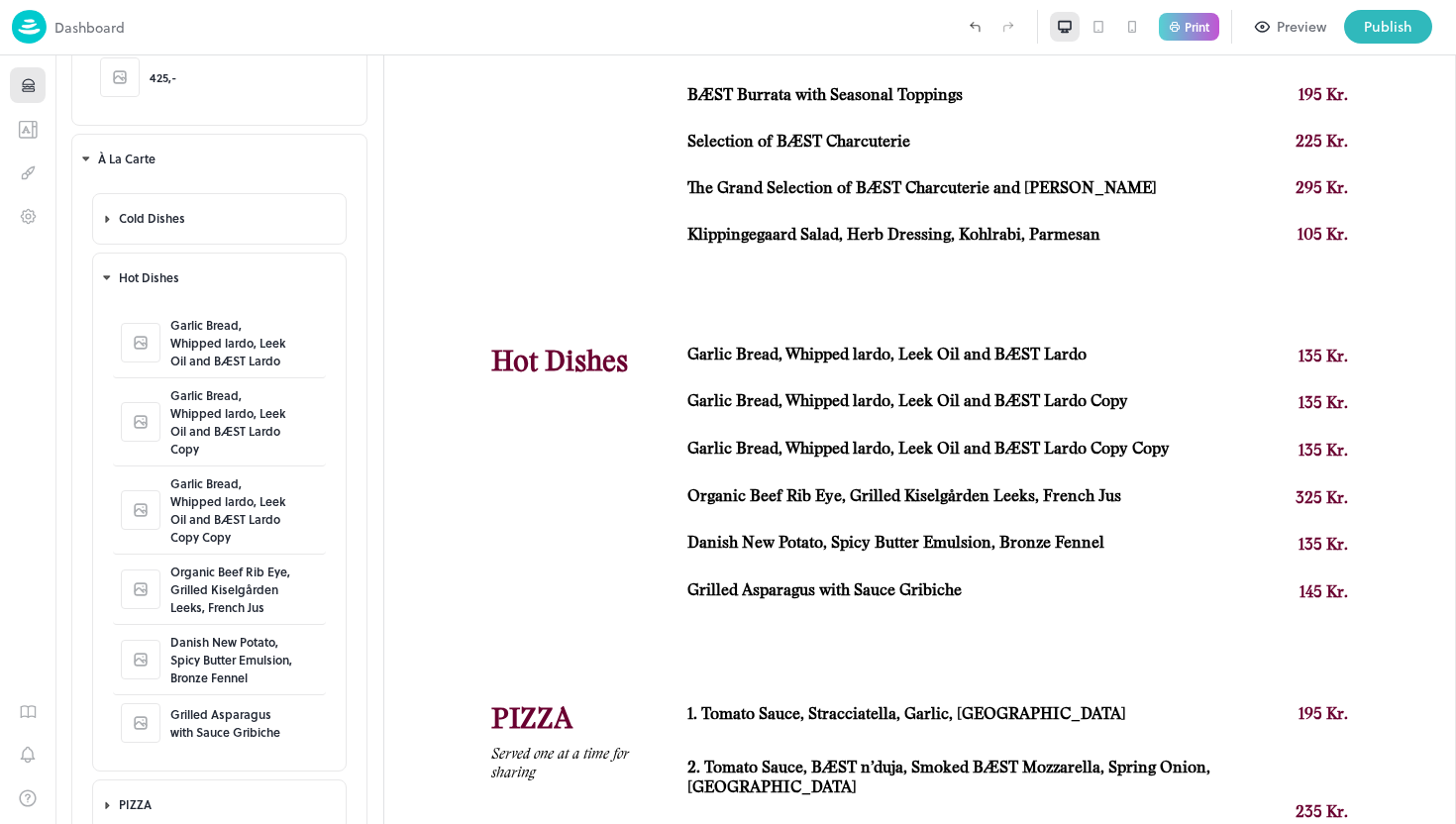 click on "Delete" at bounding box center [24, 881] 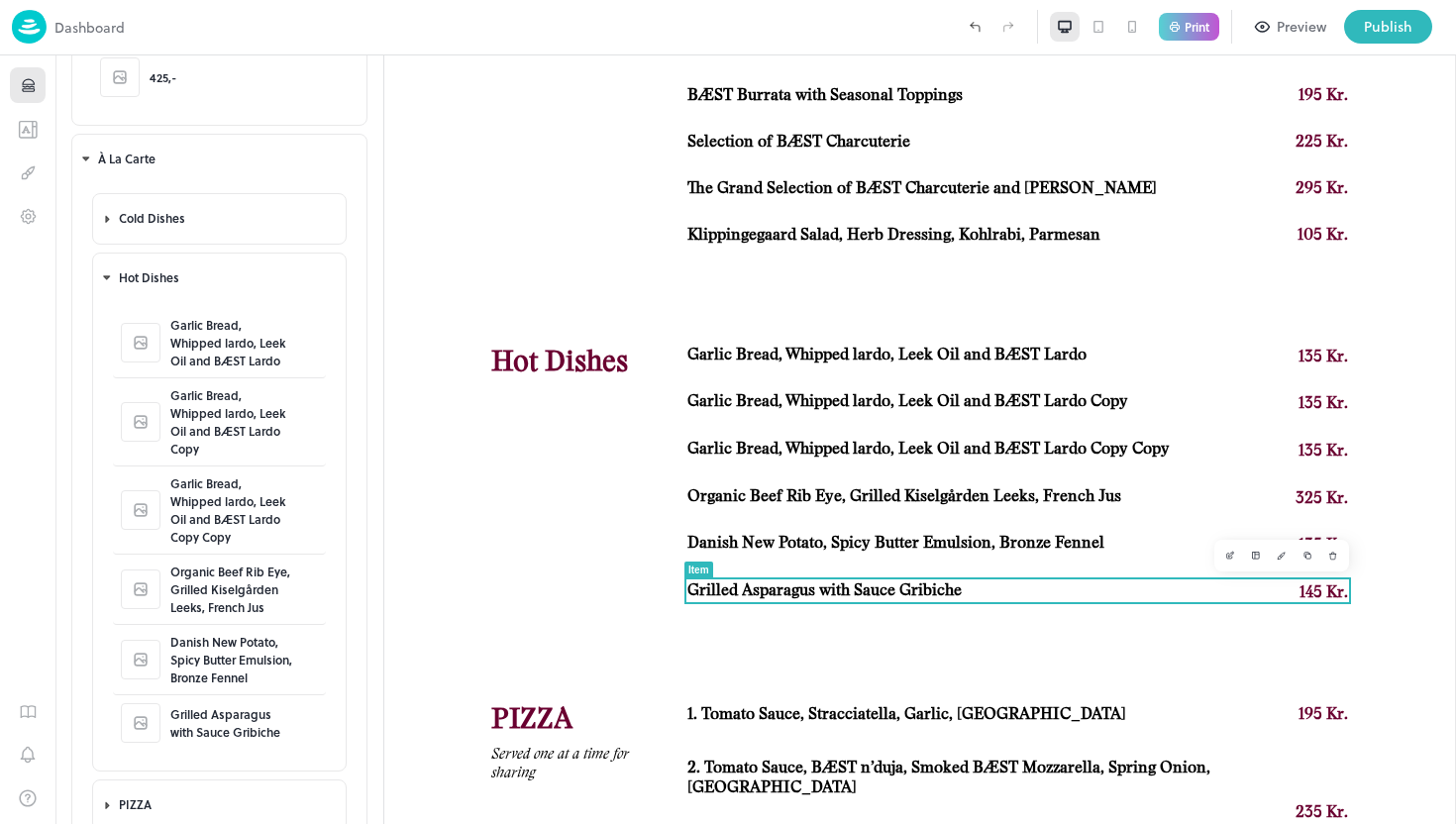 click on "Delete" at bounding box center [88, 956] 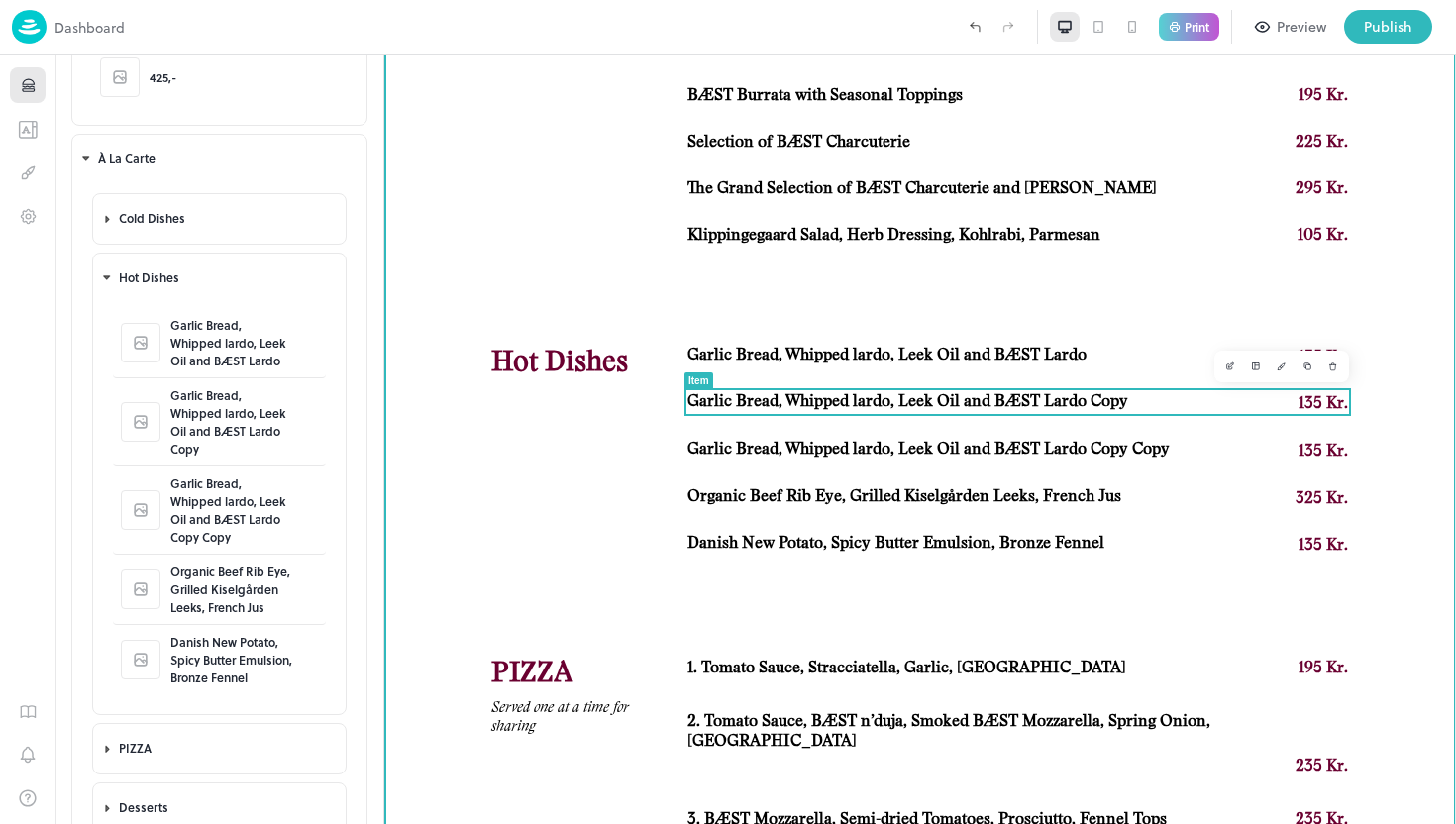 click on "Garlic Bread, Whipped lardo, Leek Oil and BÆST Lardo Copy  135 Kr." at bounding box center [1017, 403] 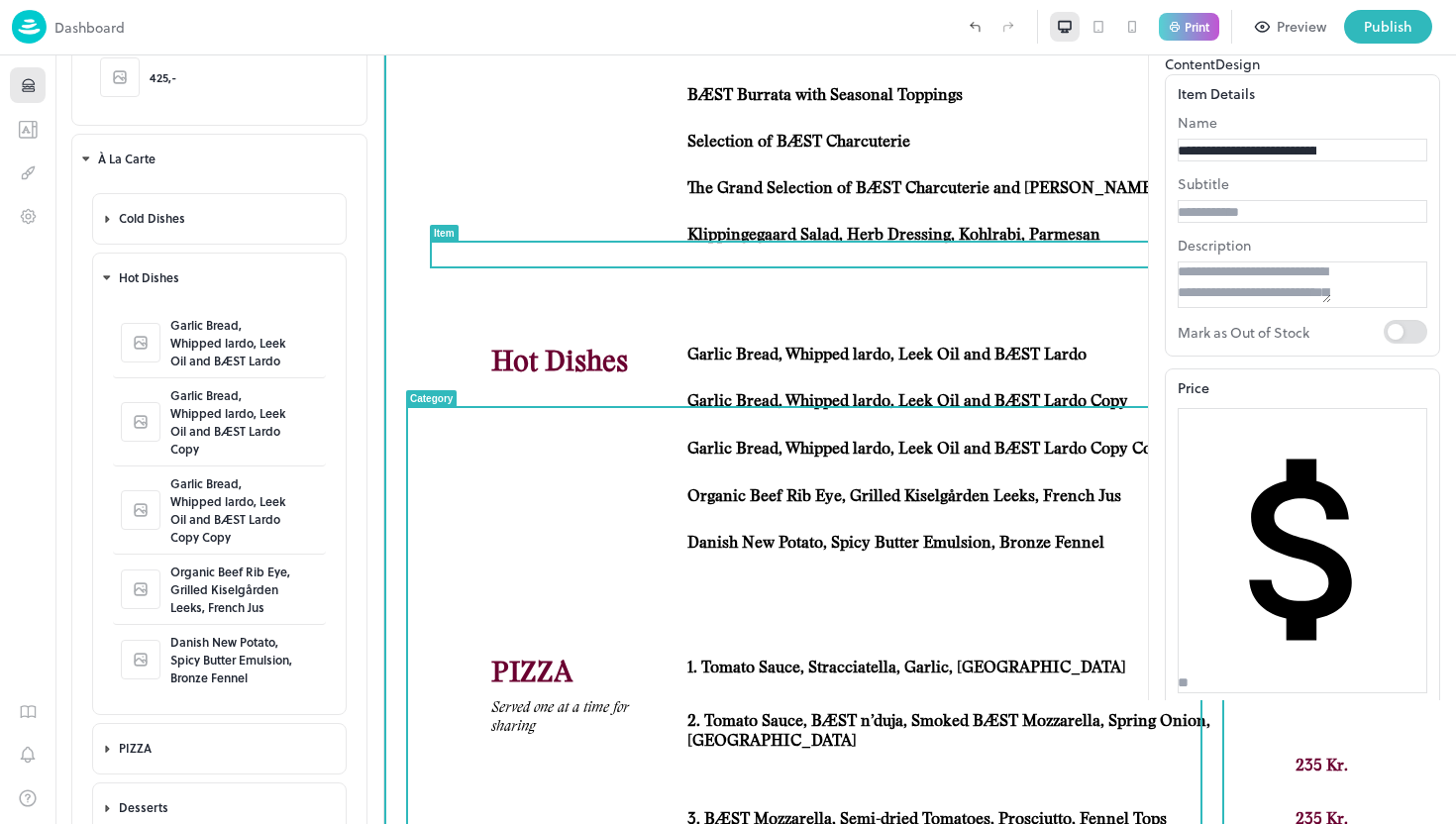 scroll, scrollTop: 0, scrollLeft: 0, axis: both 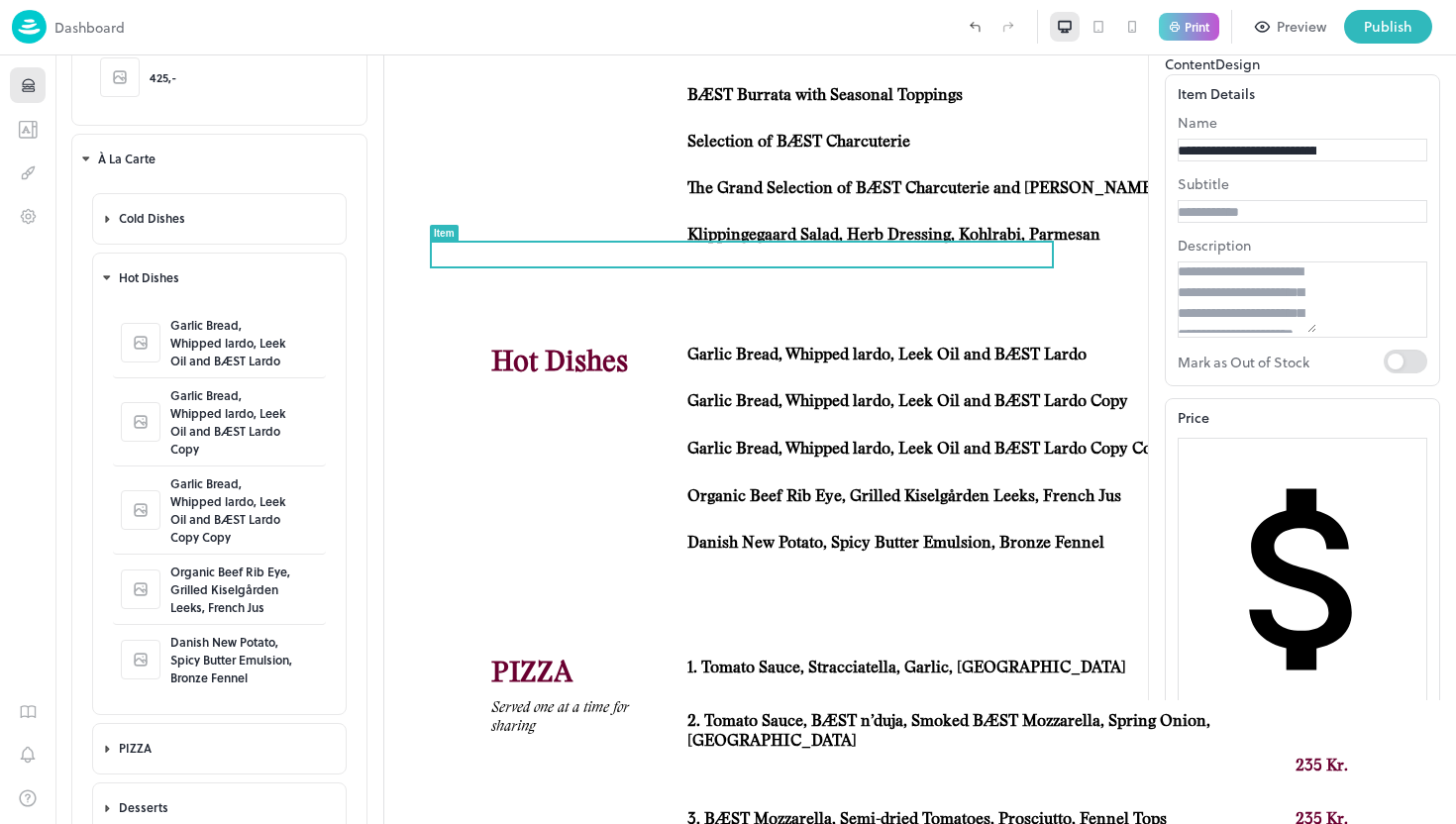 click on "**********" at bounding box center [1247, 151] 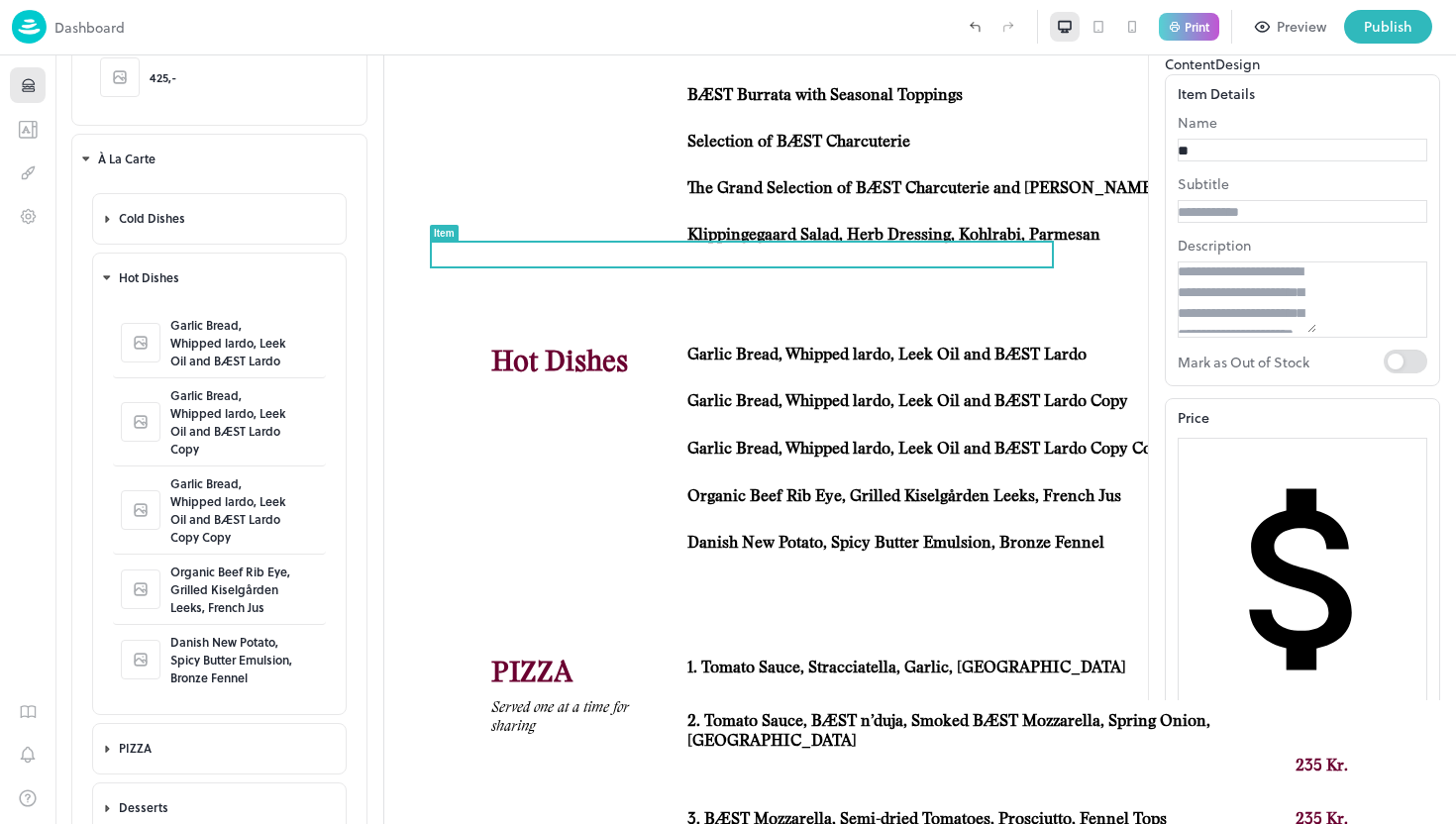 type on "*" 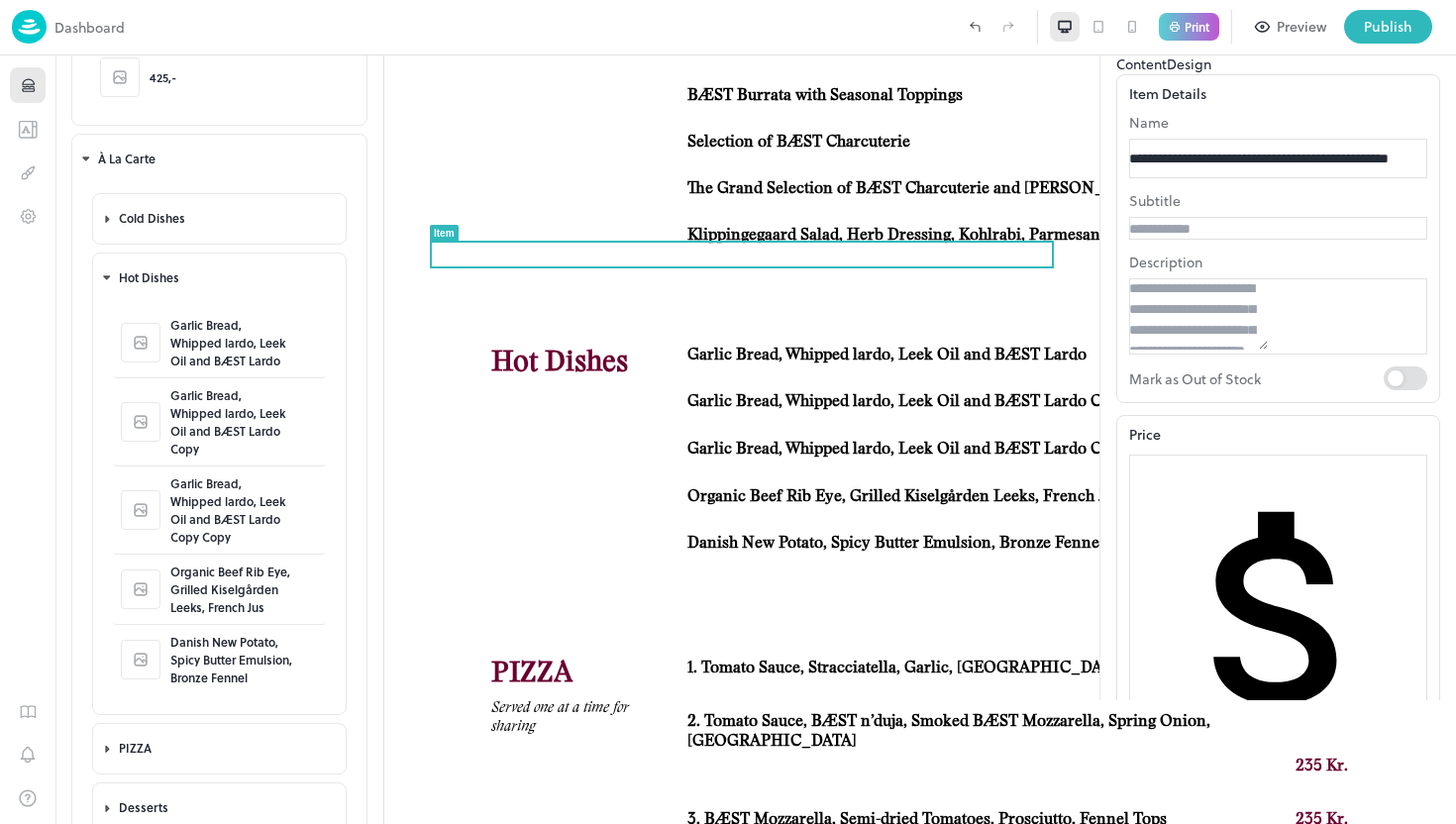 scroll, scrollTop: 0, scrollLeft: 107, axis: horizontal 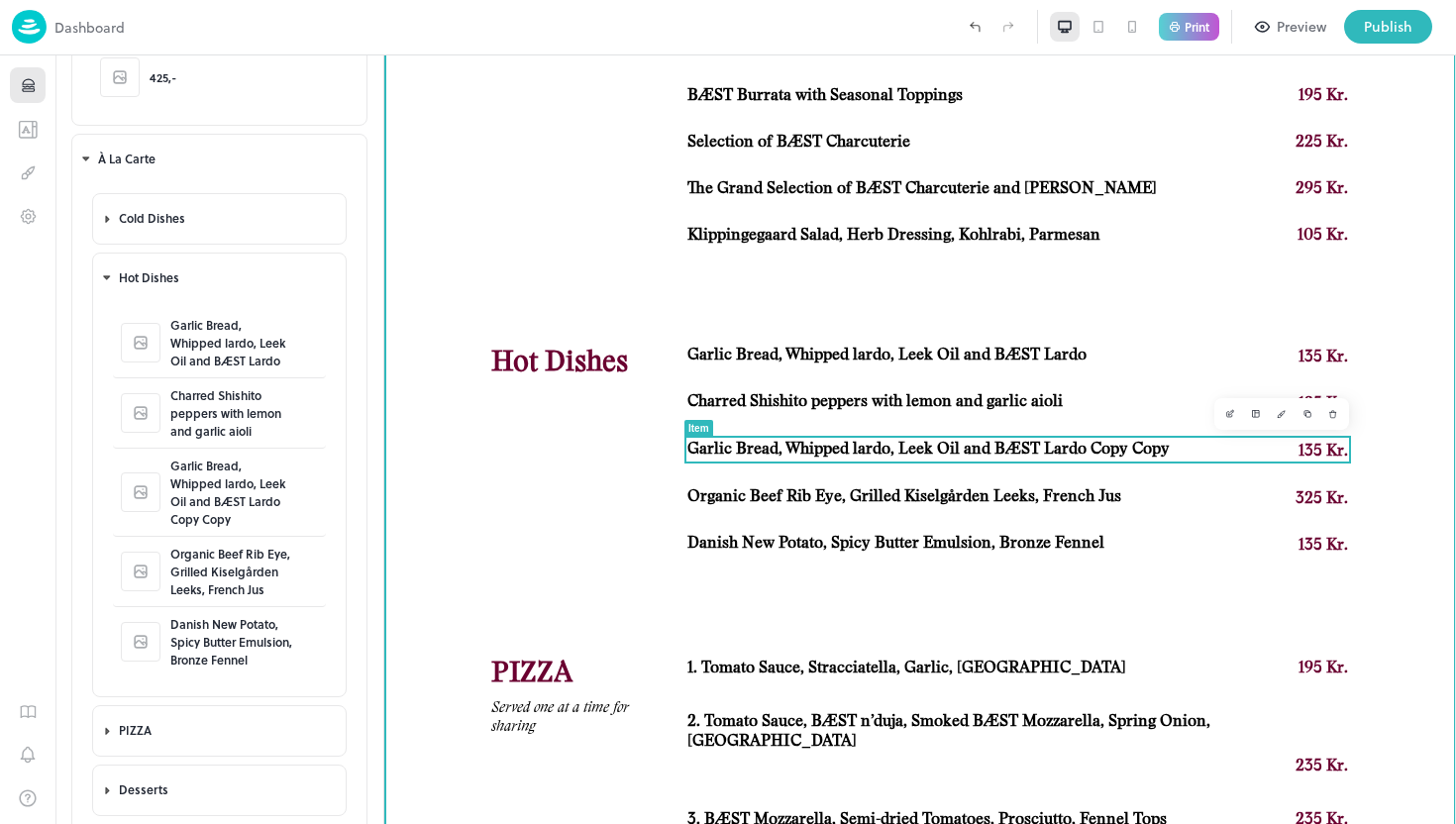 click on "Garlic Bread, Whipped lardo, Leek Oil and BÆST Lardo Copy Copy" at bounding box center [928, 449] 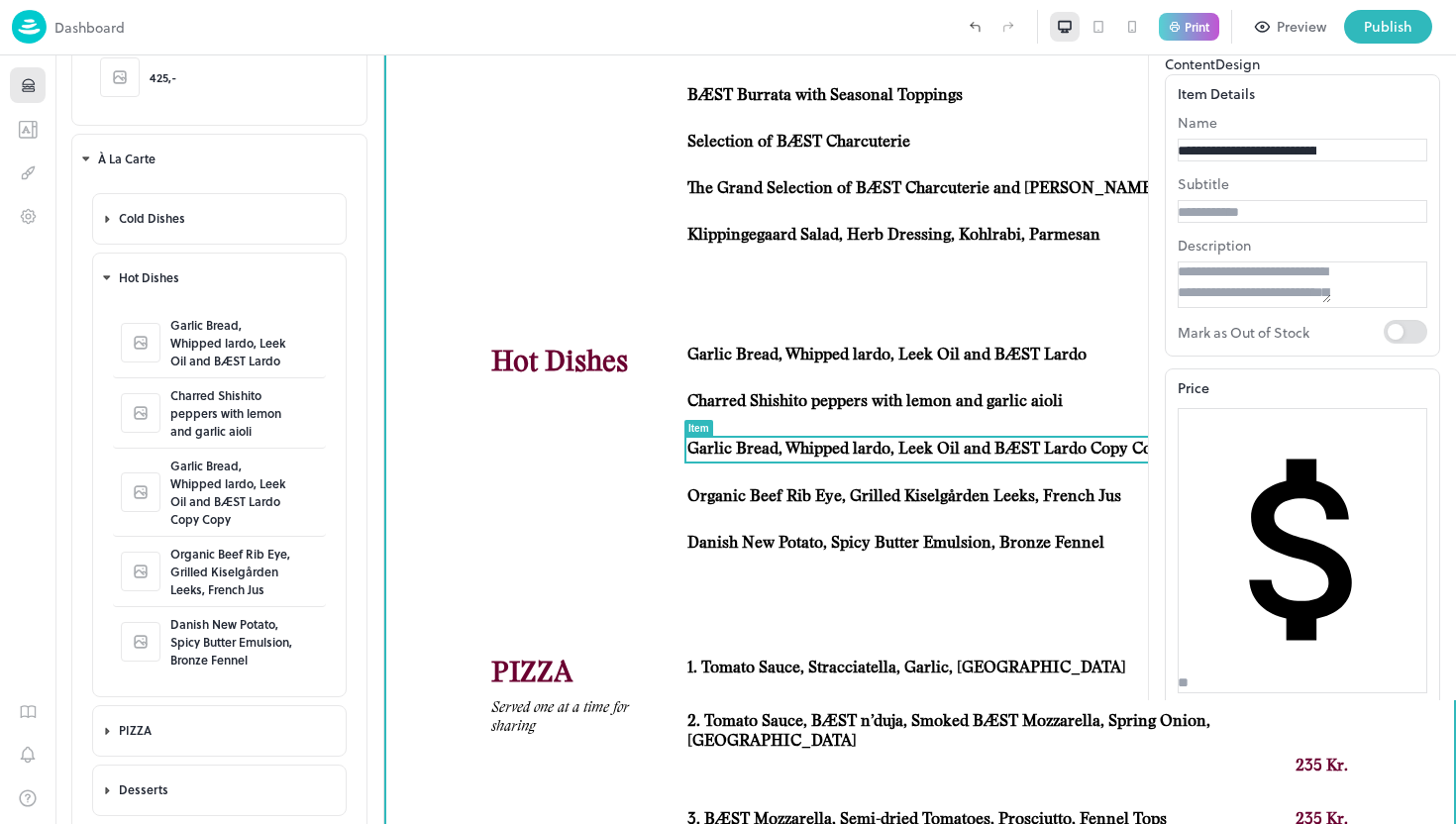 scroll, scrollTop: 0, scrollLeft: 0, axis: both 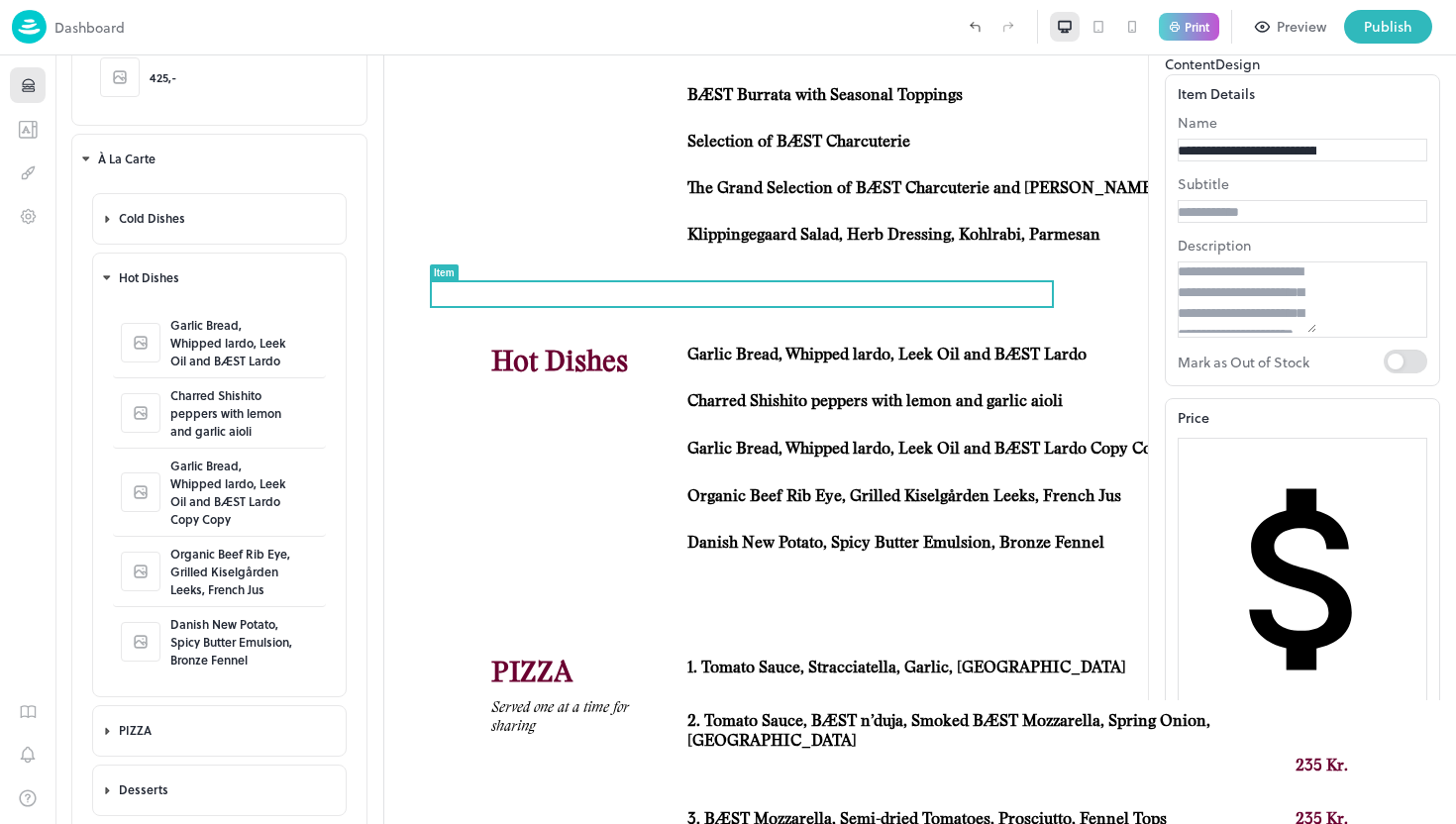 click on "**********" at bounding box center [1247, 151] 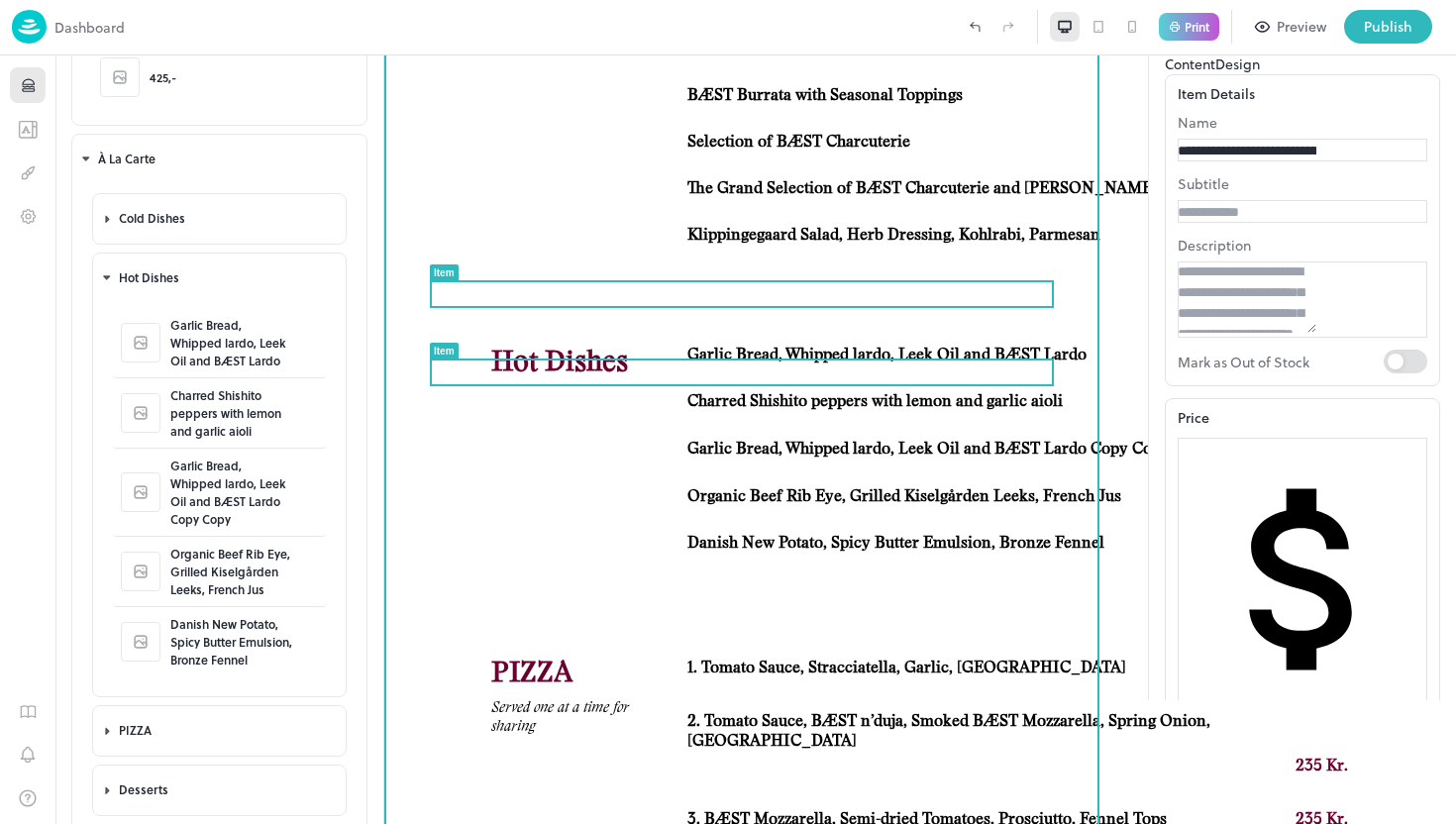 click on "Danish New Potato, Spicy Butter Emulsion, Bronze Fennel  135 Kr." at bounding box center (1017, 545) 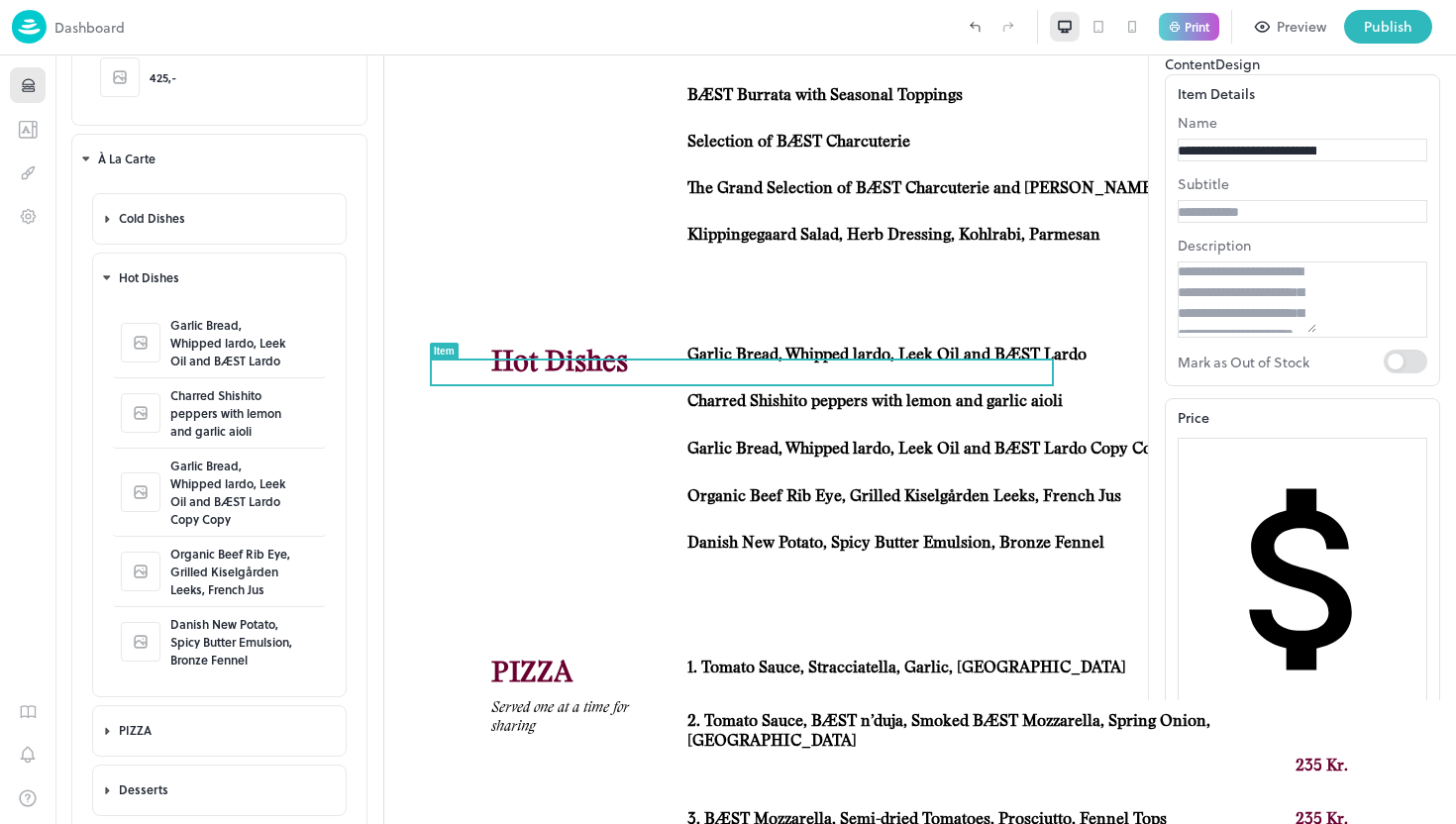 click on "**********" at bounding box center (1247, 151) 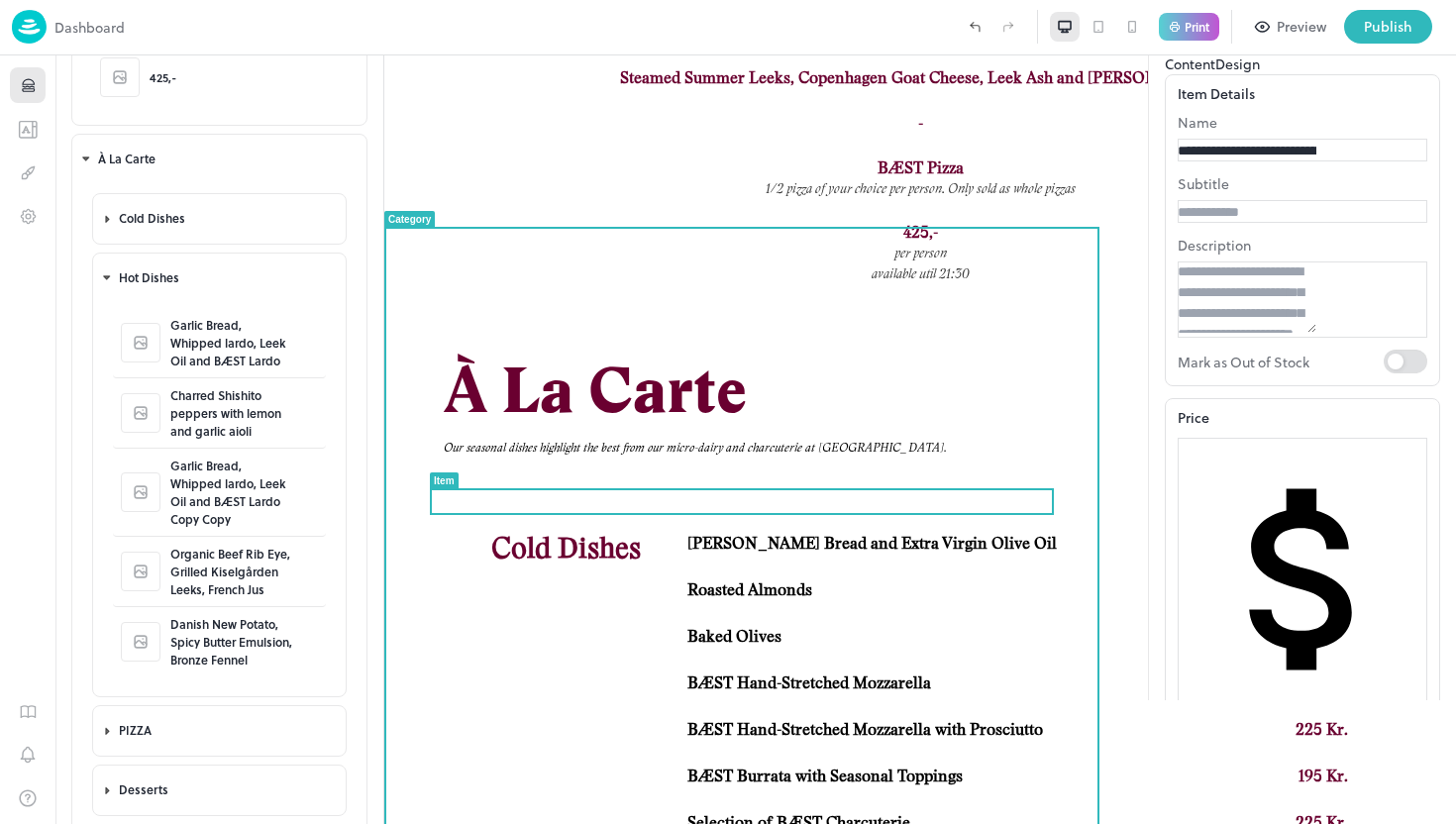 scroll, scrollTop: 0, scrollLeft: 0, axis: both 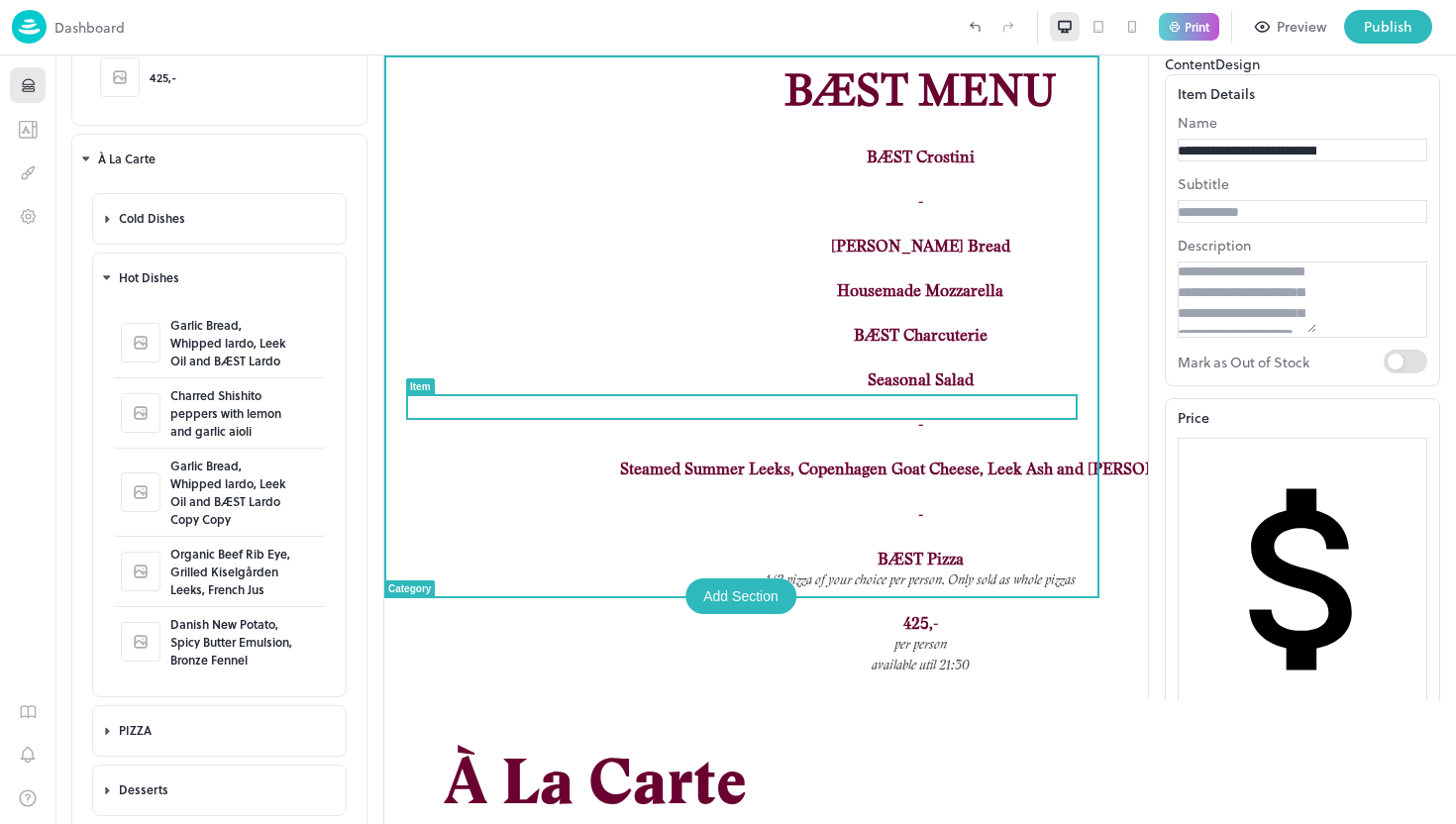 click on "Steamed Summer Leeks, Copenhagen Goat Cheese, Leek Ash and [PERSON_NAME]" at bounding box center [920, 469] 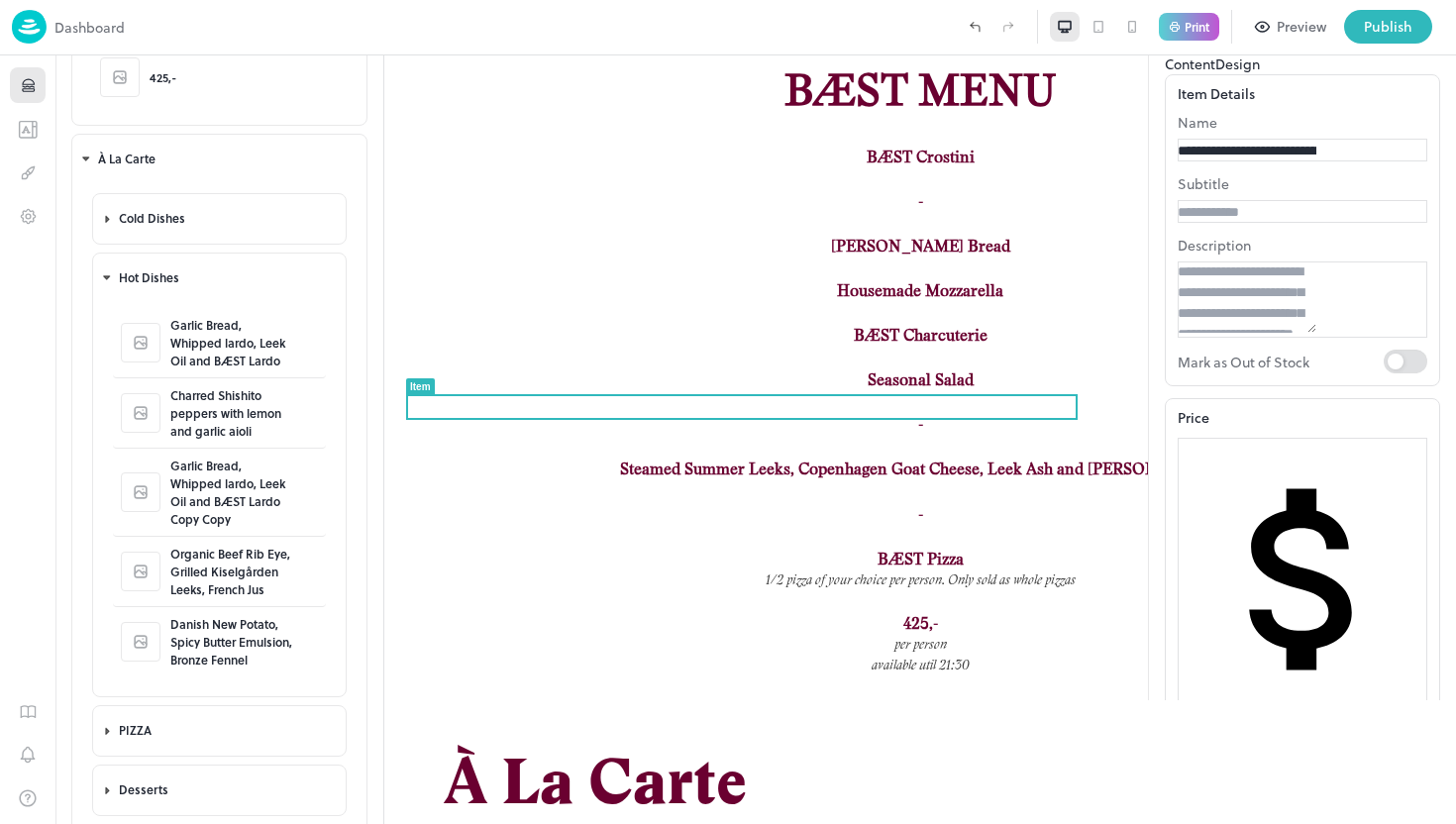 click on "**********" at bounding box center (1247, 151) 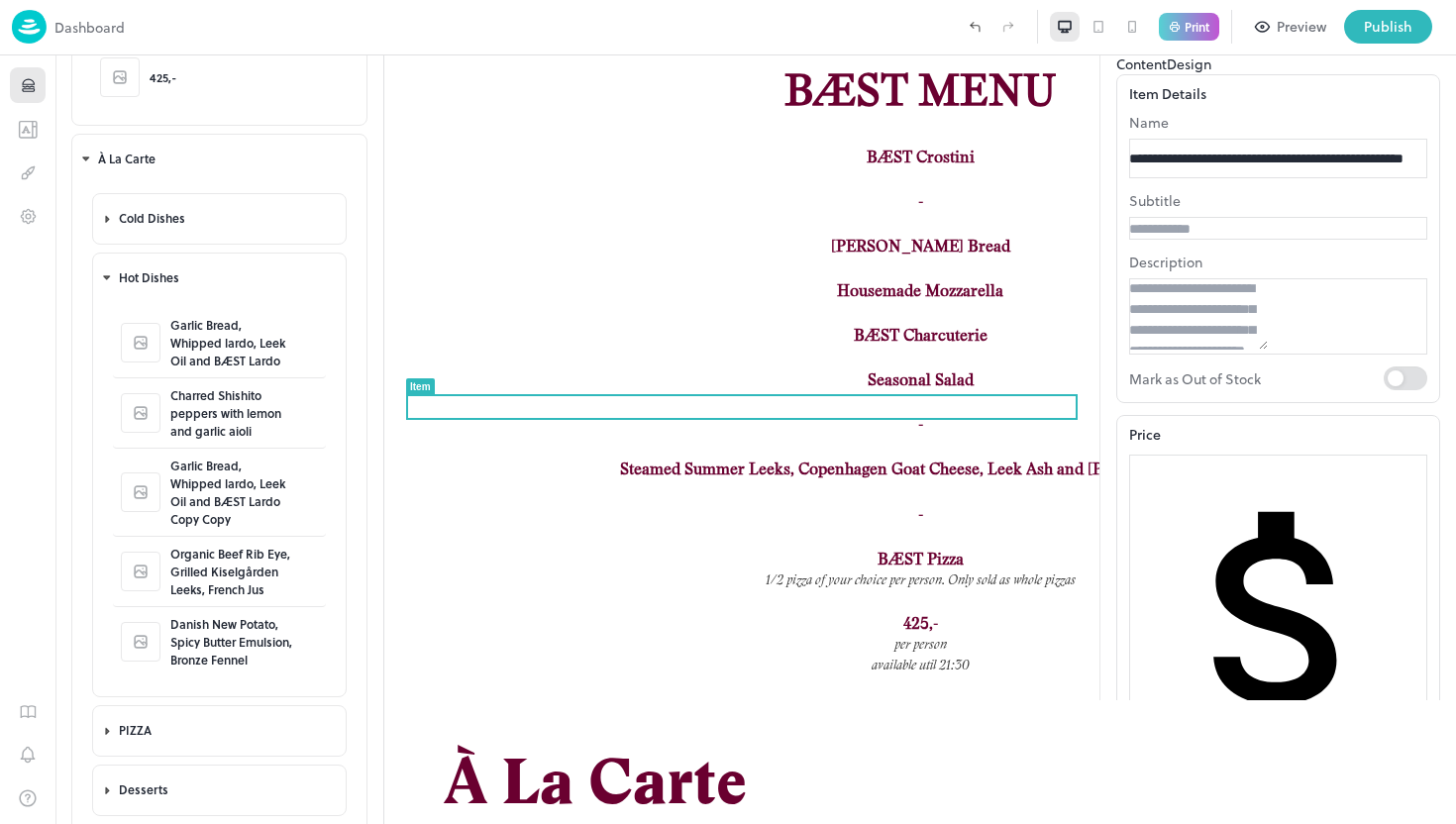 type on "**********" 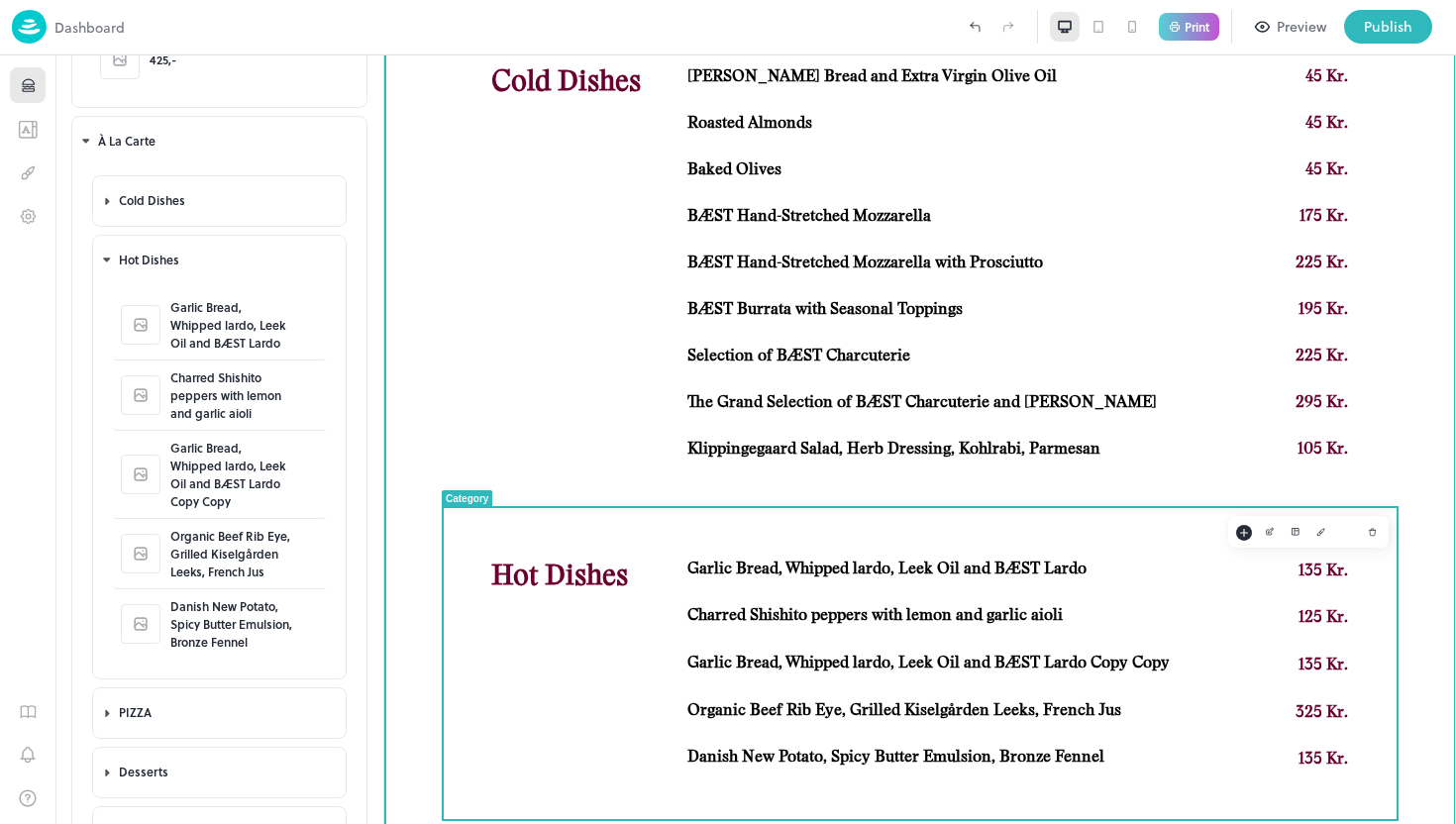 scroll, scrollTop: 919, scrollLeft: 0, axis: vertical 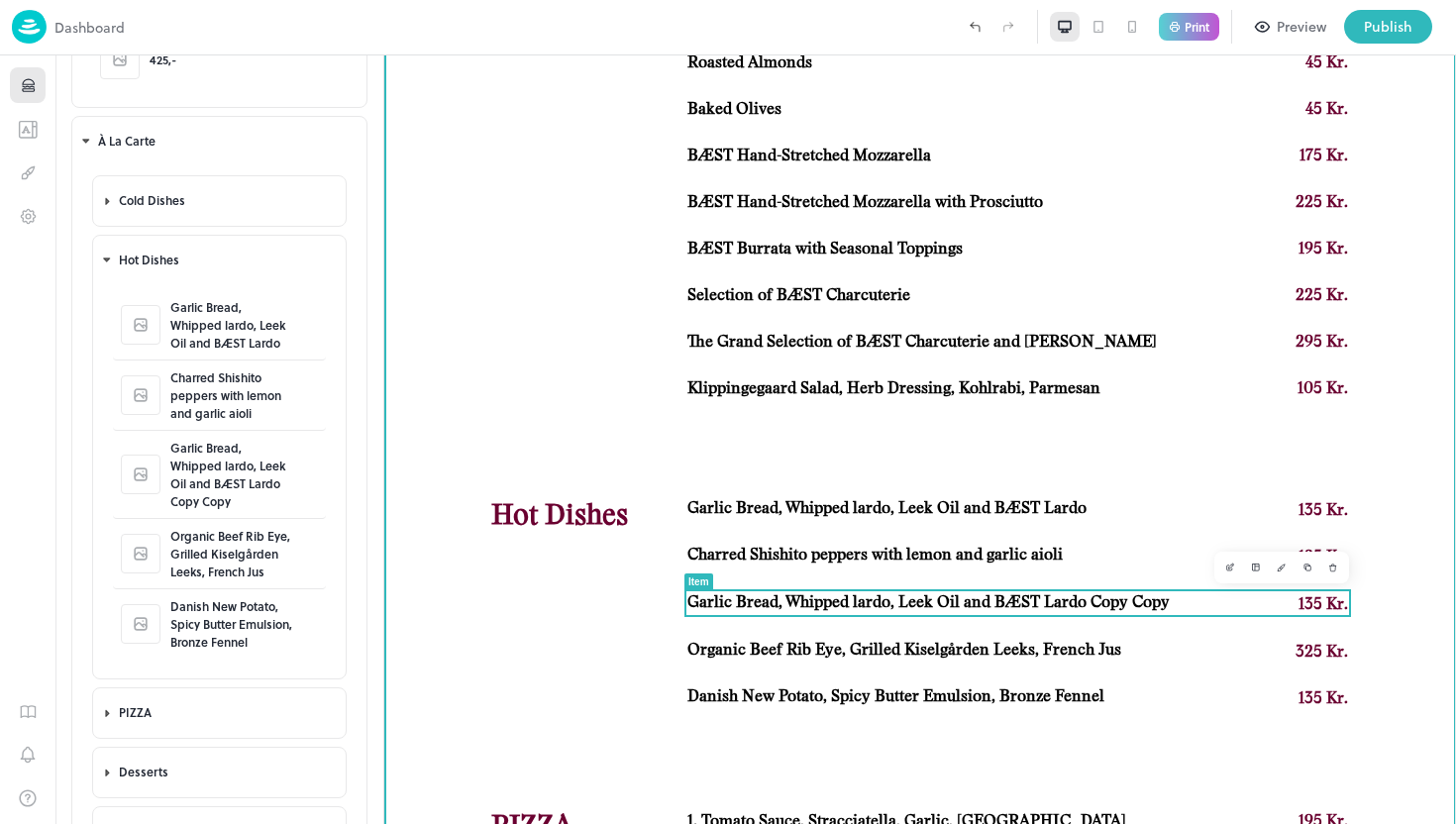 click on "Garlic Bread, Whipped lardo, Leek Oil and BÆST Lardo Copy Copy" at bounding box center [928, 602] 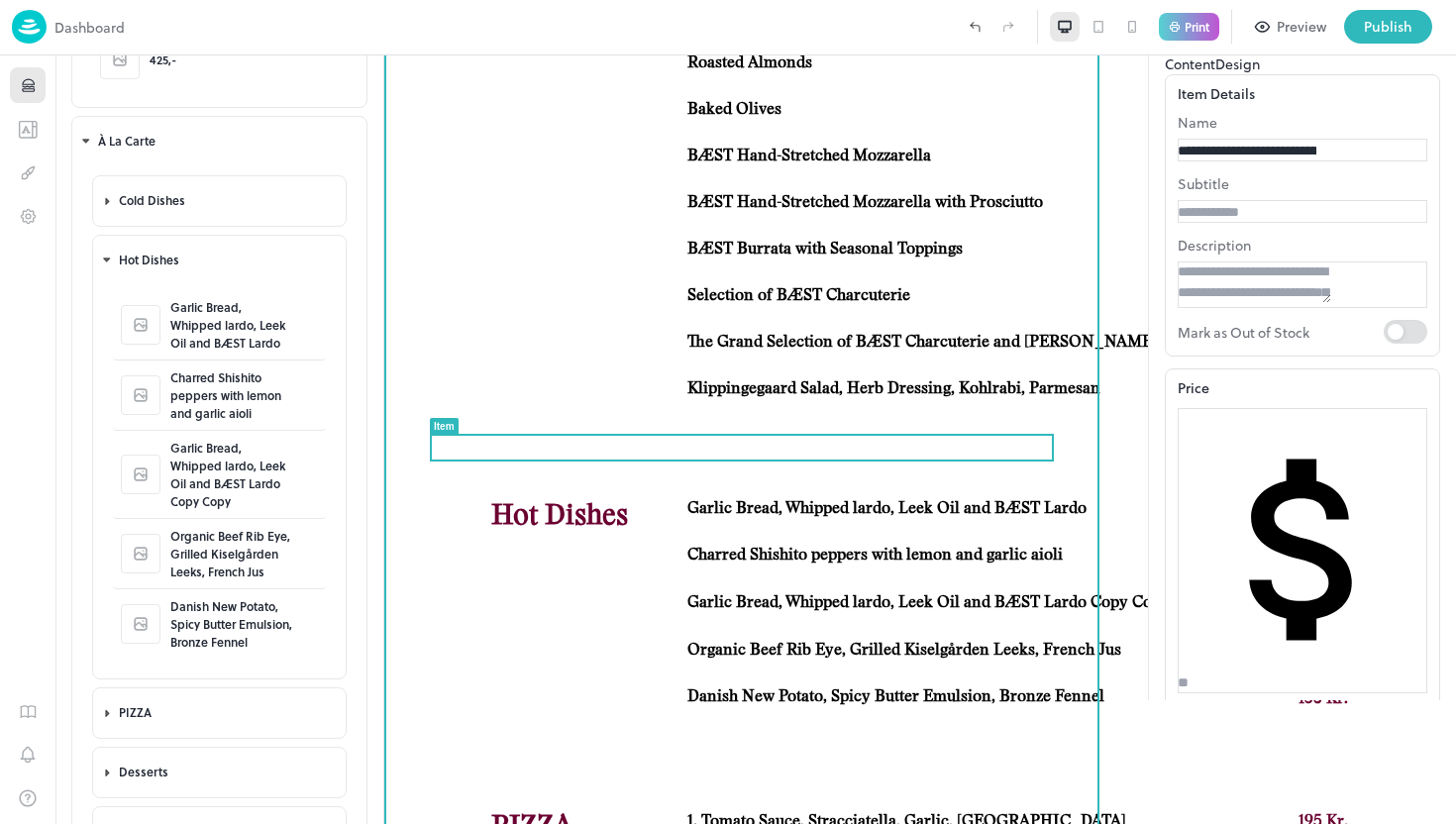 scroll, scrollTop: 0, scrollLeft: 0, axis: both 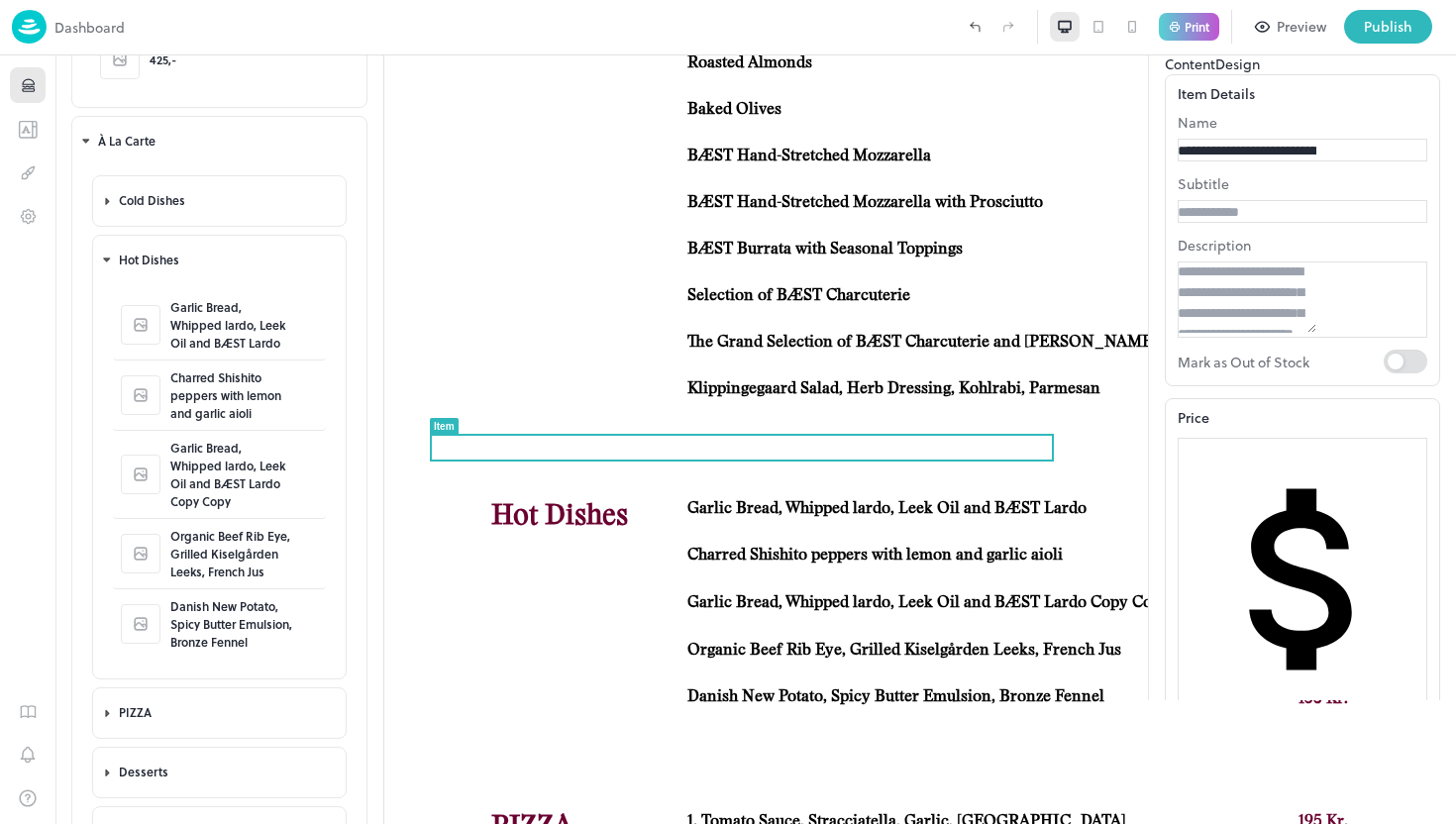 click on "**********" at bounding box center [1247, 151] 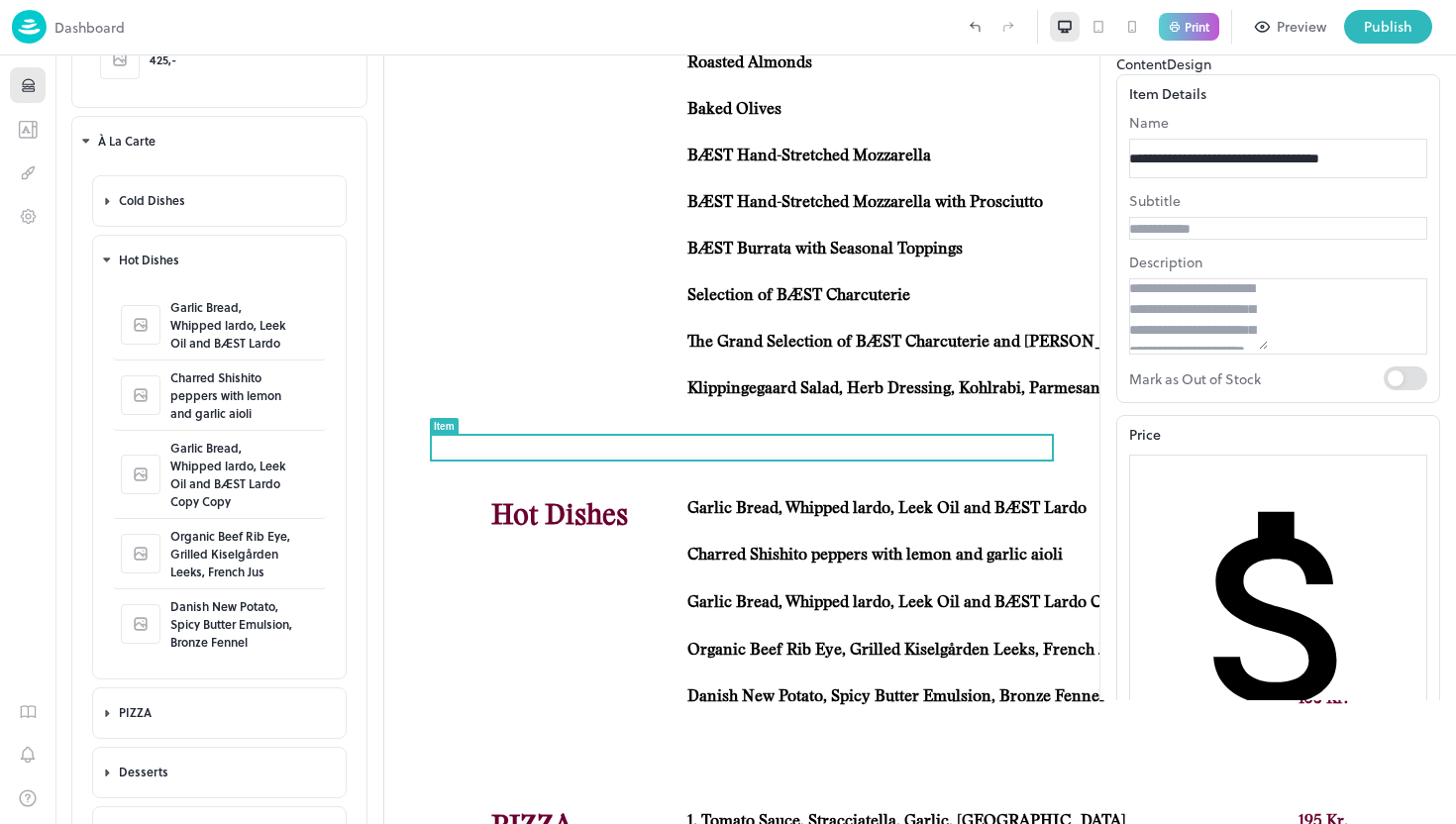 scroll, scrollTop: 0, scrollLeft: 20, axis: horizontal 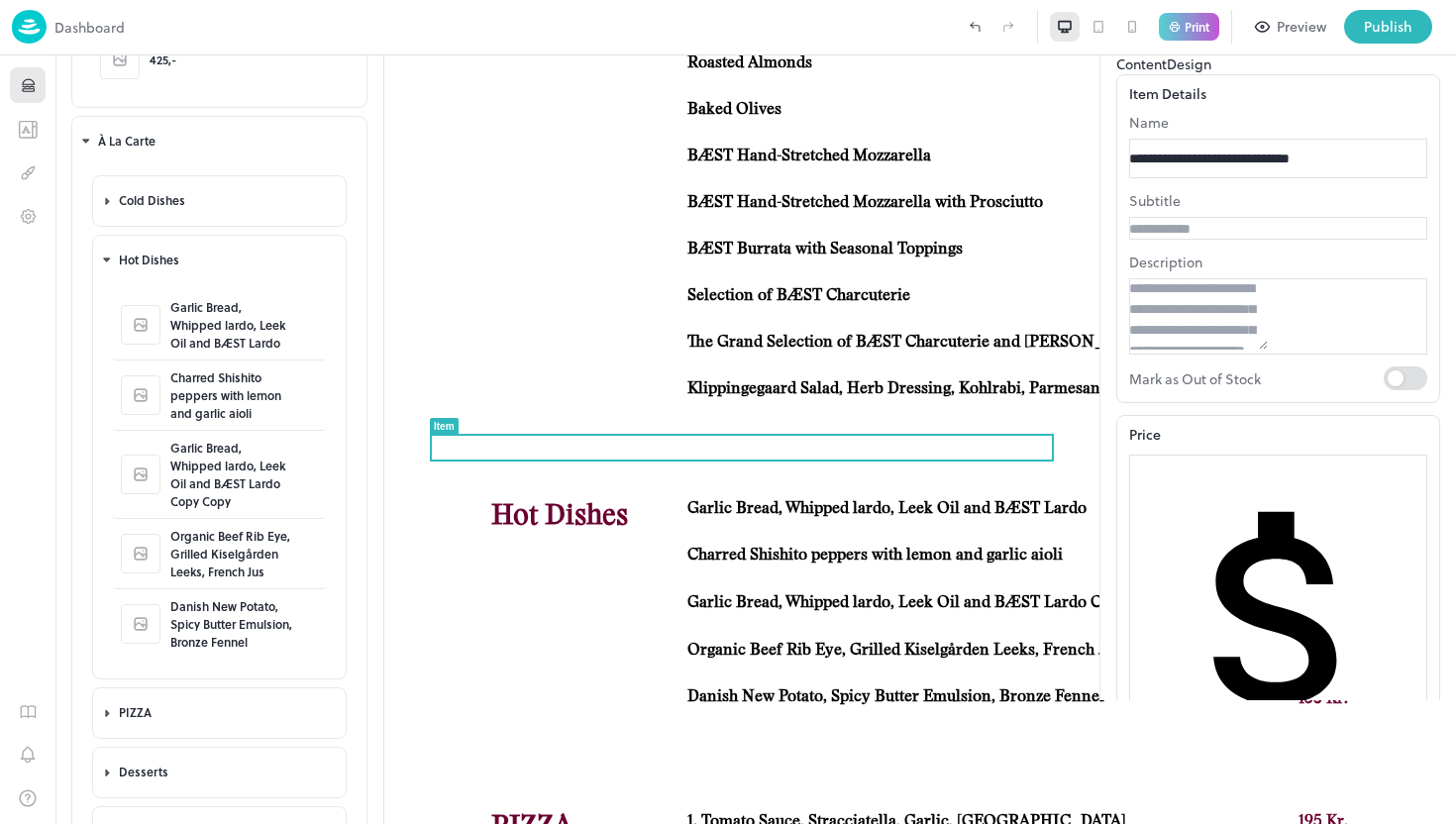 click on "**********" at bounding box center [1278, 158] 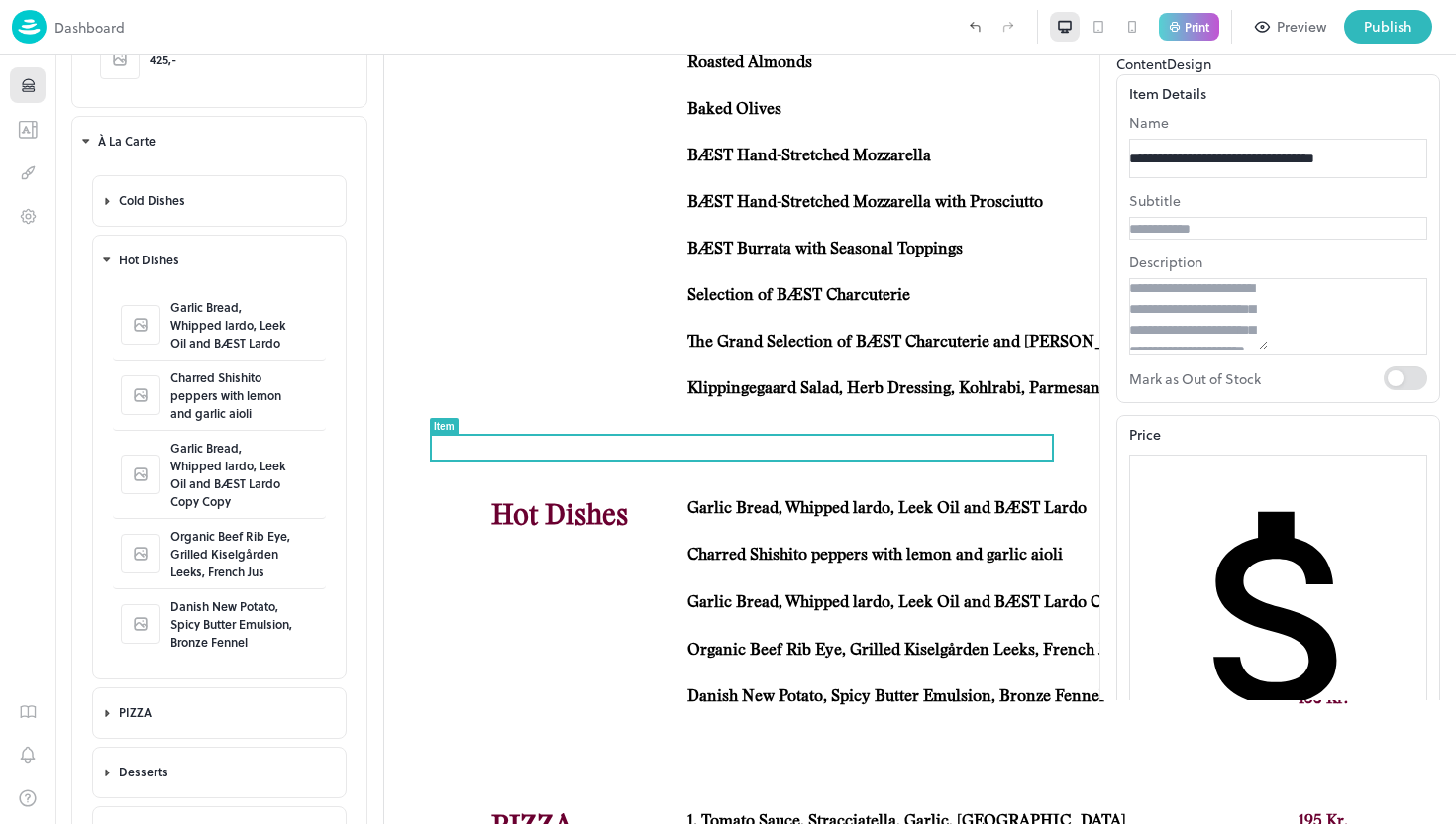 scroll, scrollTop: 52, scrollLeft: 0, axis: vertical 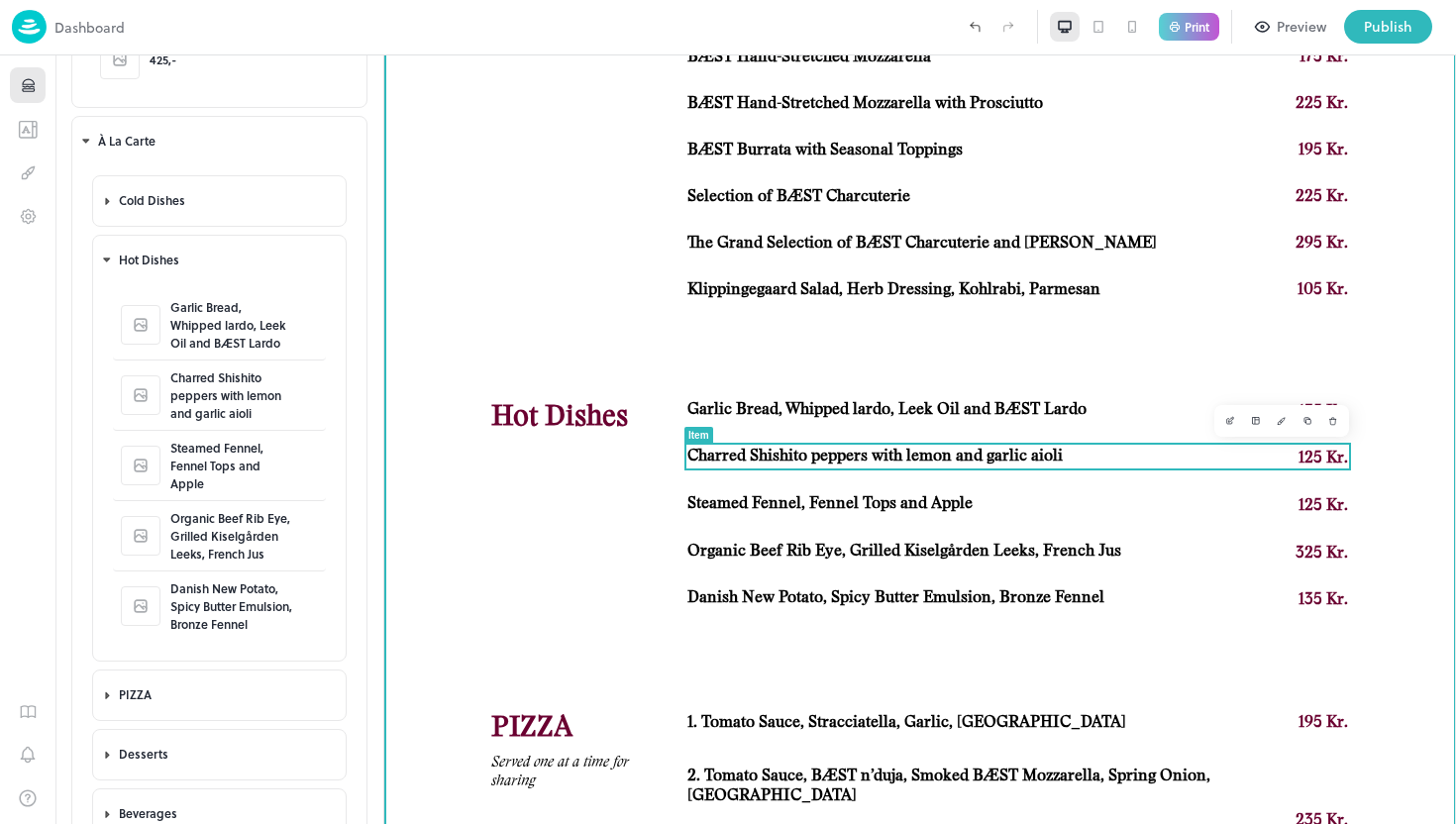 click at bounding box center [1017, 444] 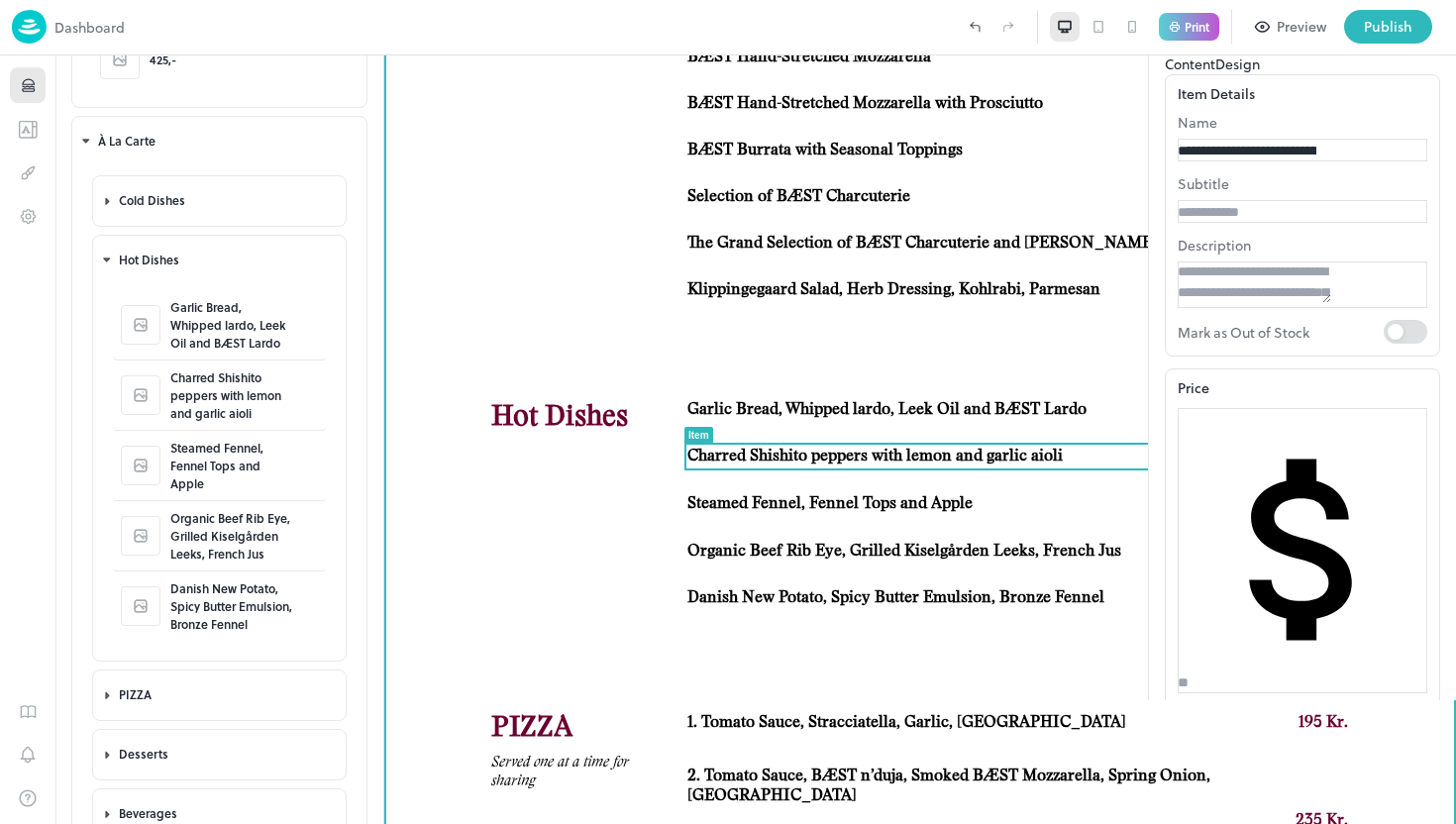 scroll, scrollTop: 0, scrollLeft: 0, axis: both 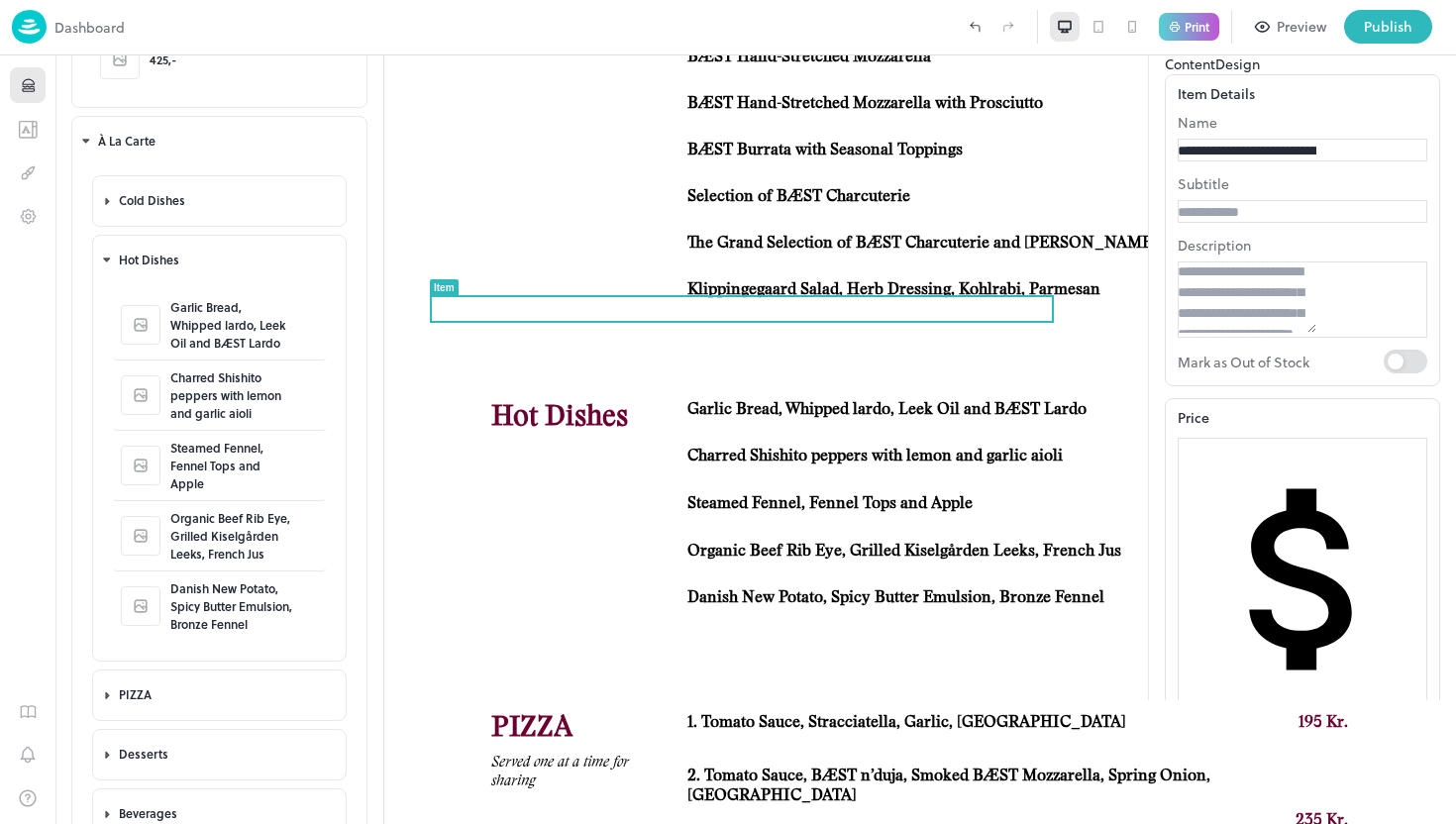 click on "**********" at bounding box center [1247, 151] 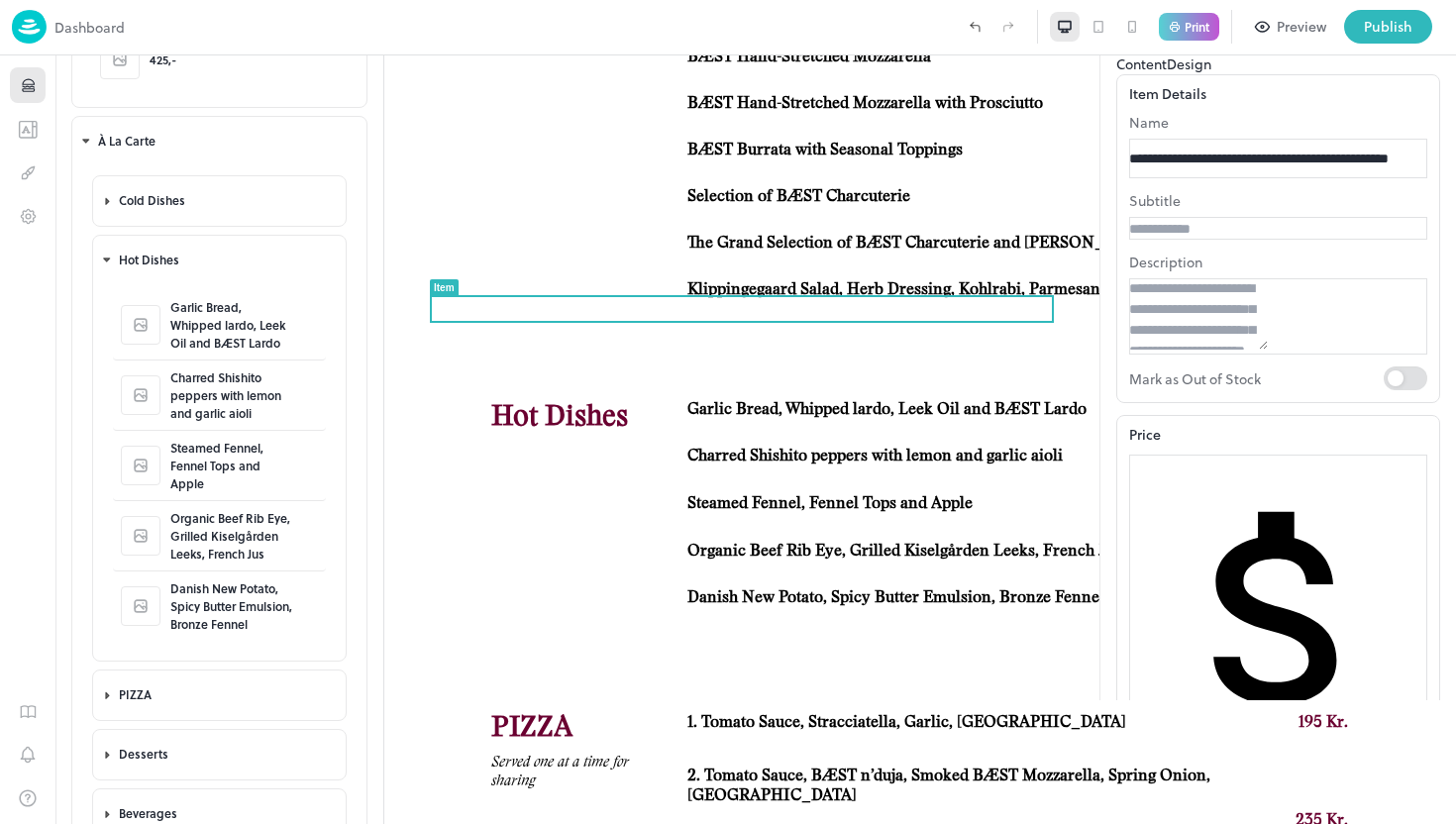 scroll, scrollTop: 0, scrollLeft: 59, axis: horizontal 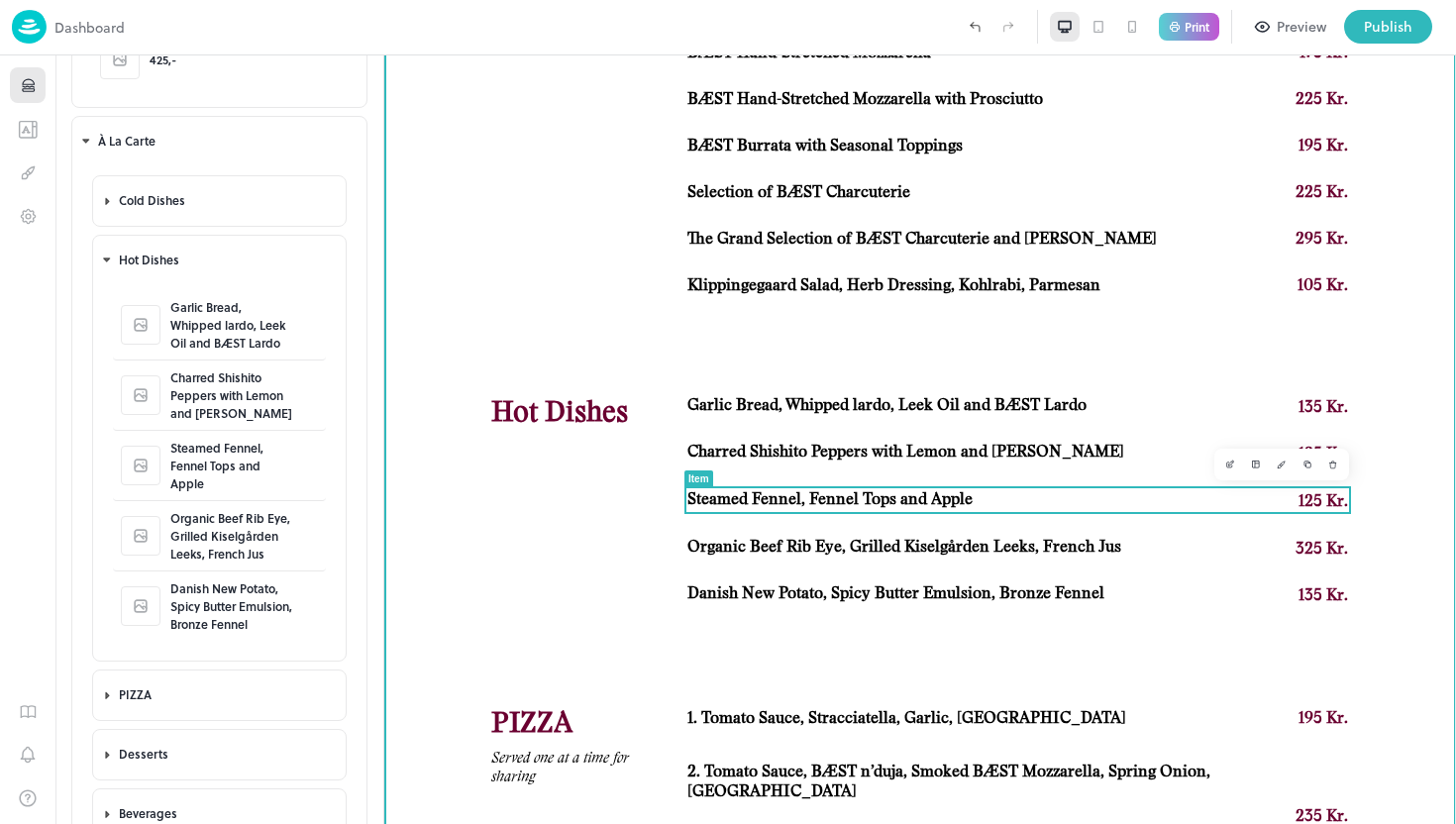 click on "Steamed Fennel, Fennel Tops and Apple" at bounding box center (830, 499) 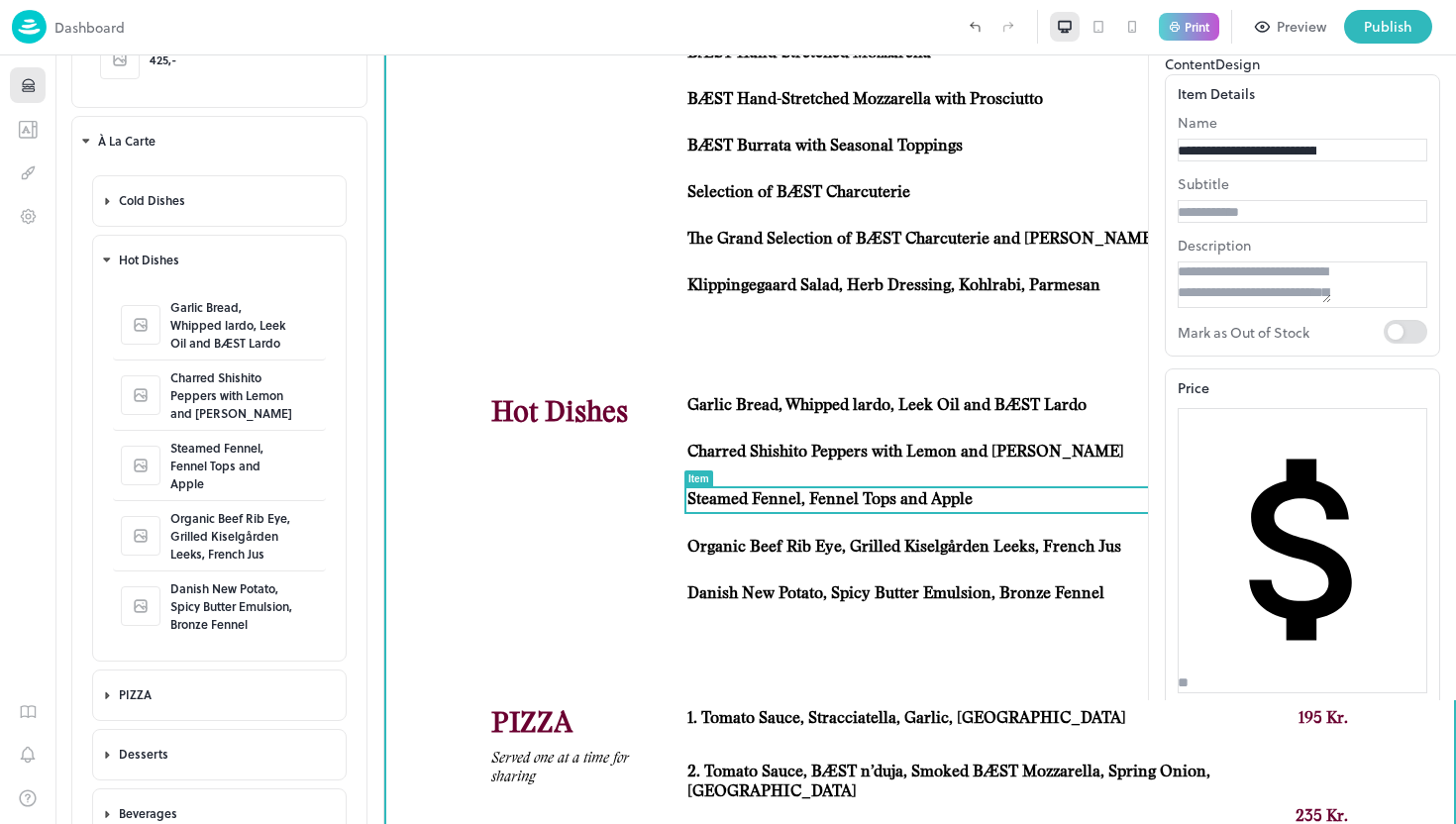 scroll, scrollTop: 0, scrollLeft: 0, axis: both 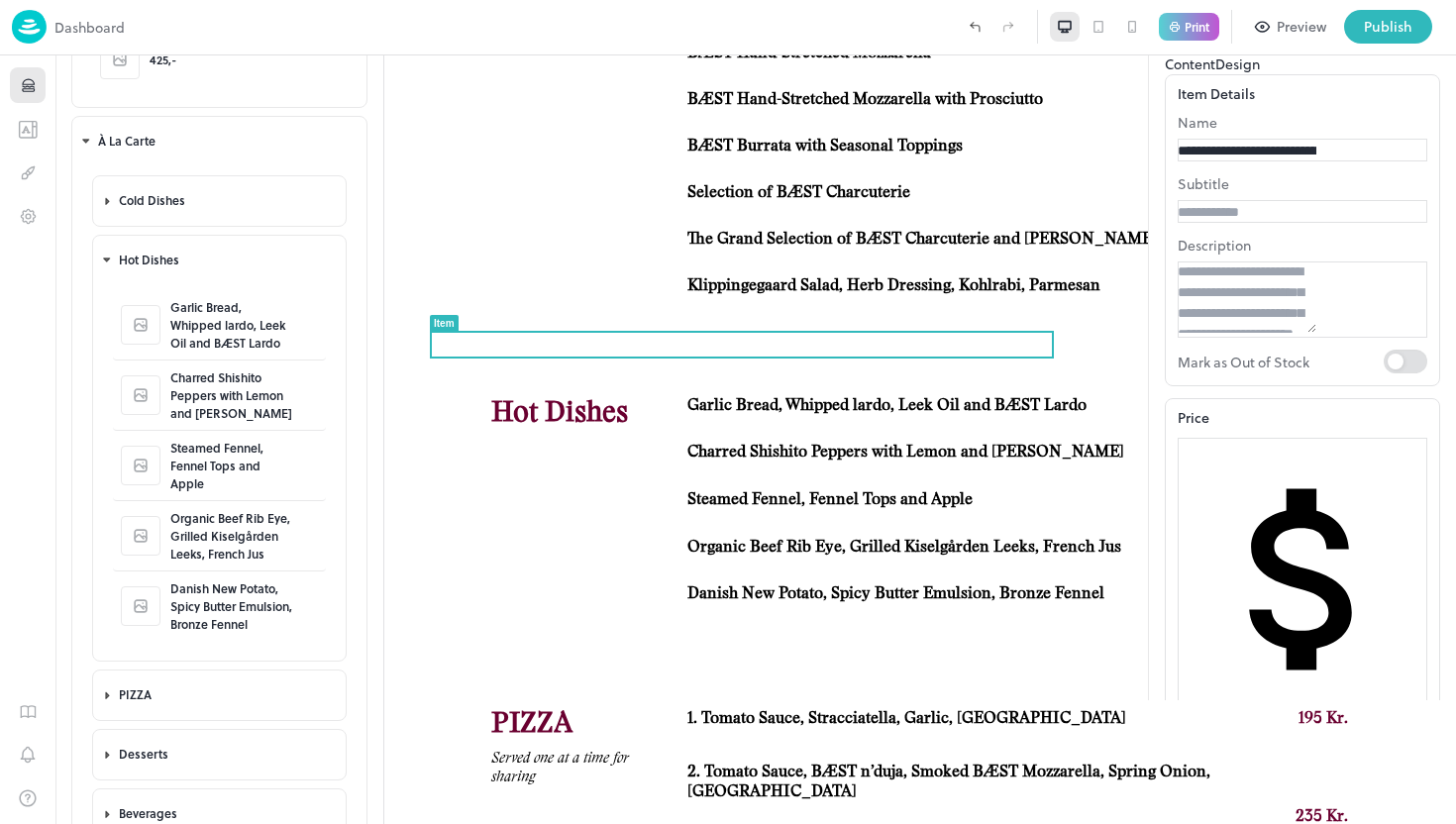 click on "**********" at bounding box center (1247, 151) 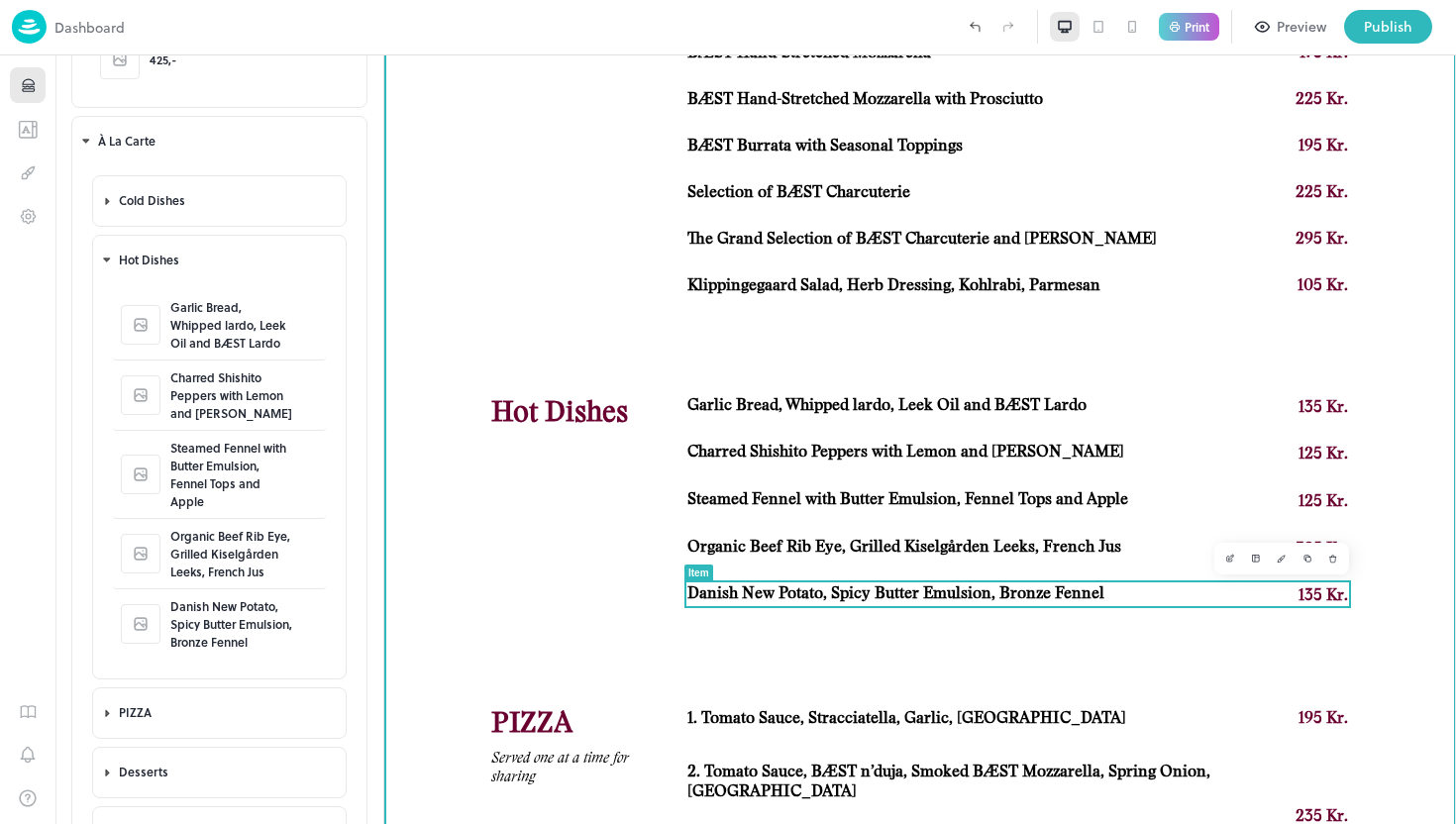 click on "Danish New Potato, Spicy Butter Emulsion, Bronze Fennel" at bounding box center (895, 593) 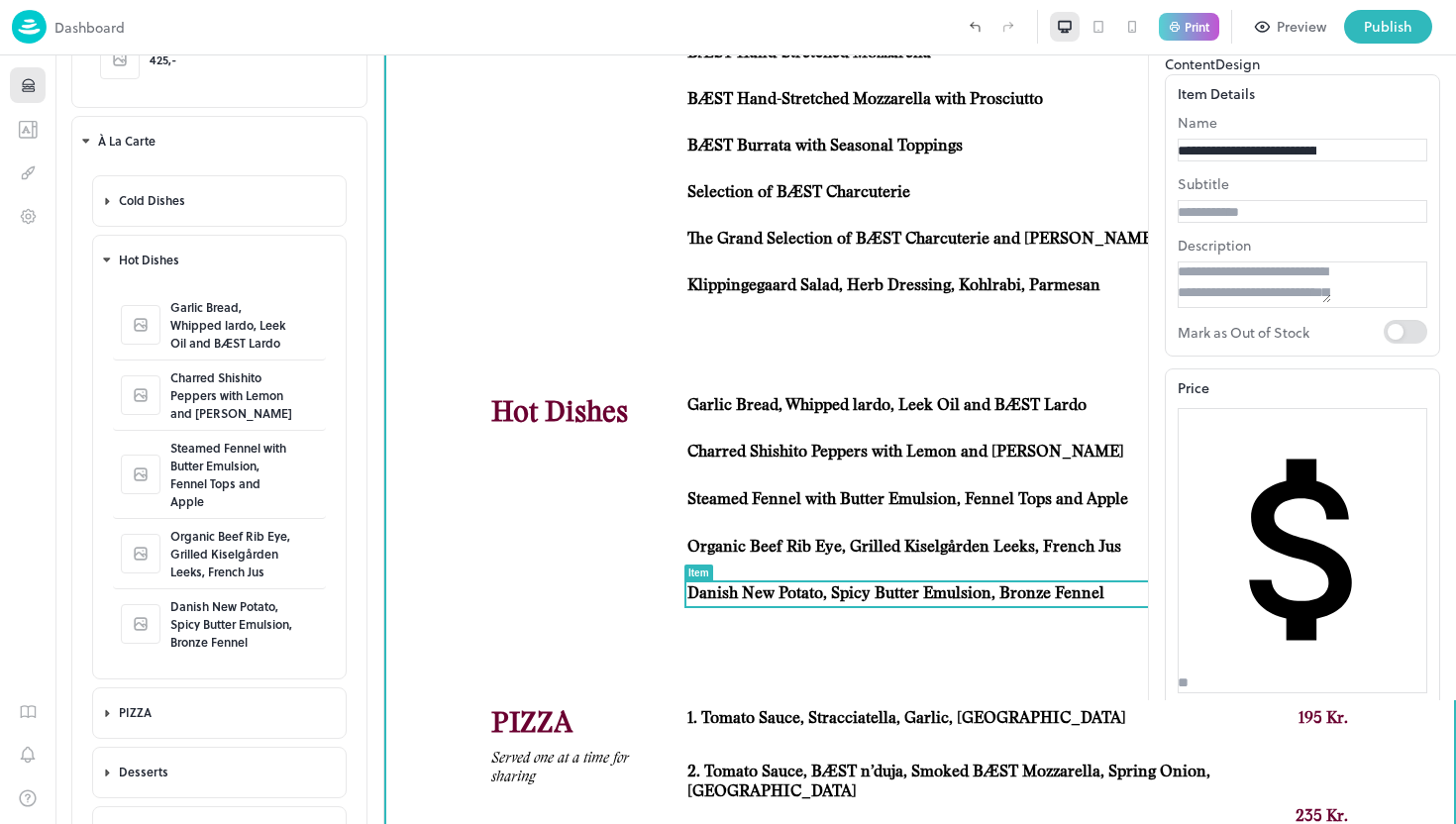 scroll, scrollTop: 0, scrollLeft: 0, axis: both 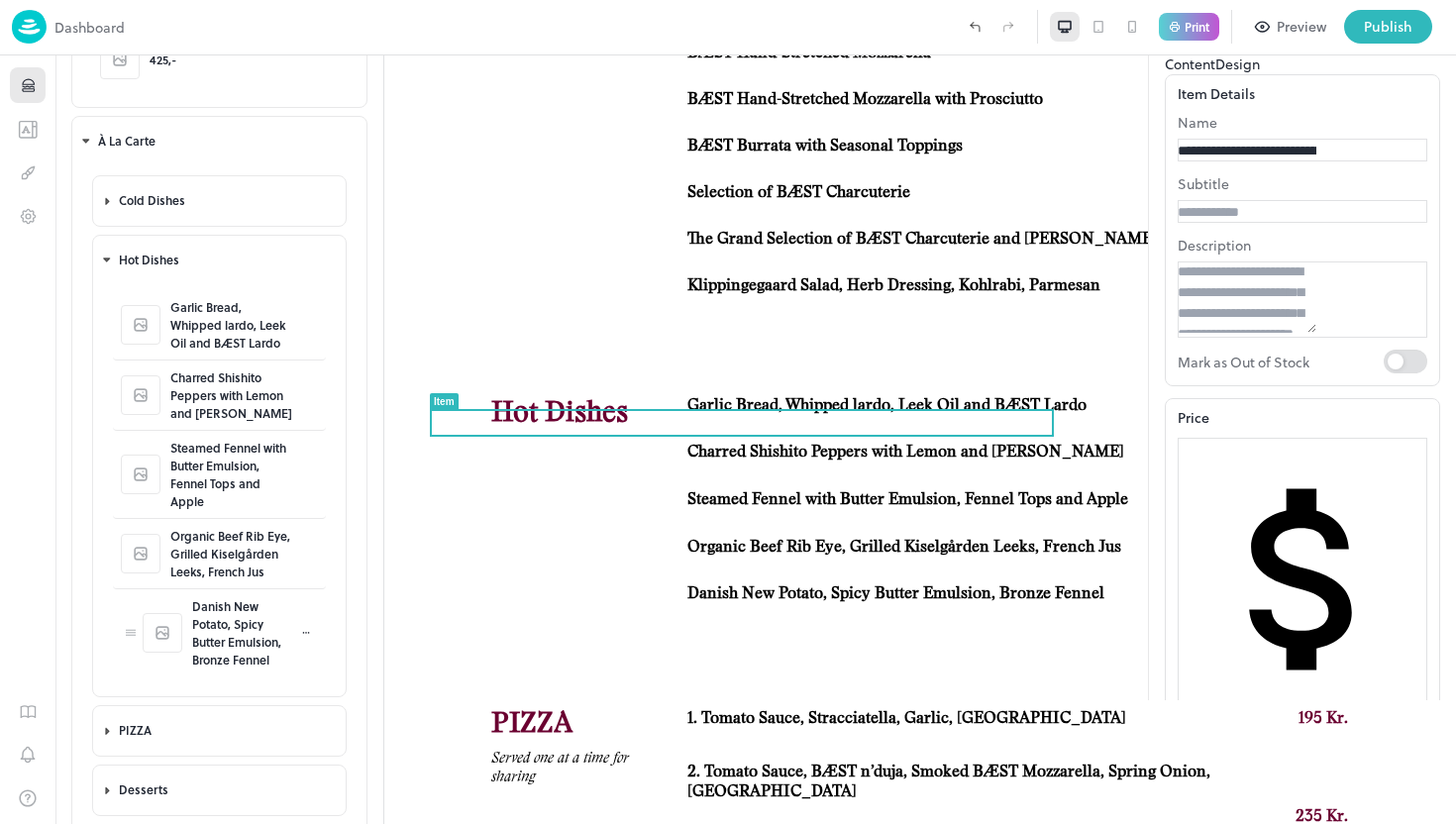 click 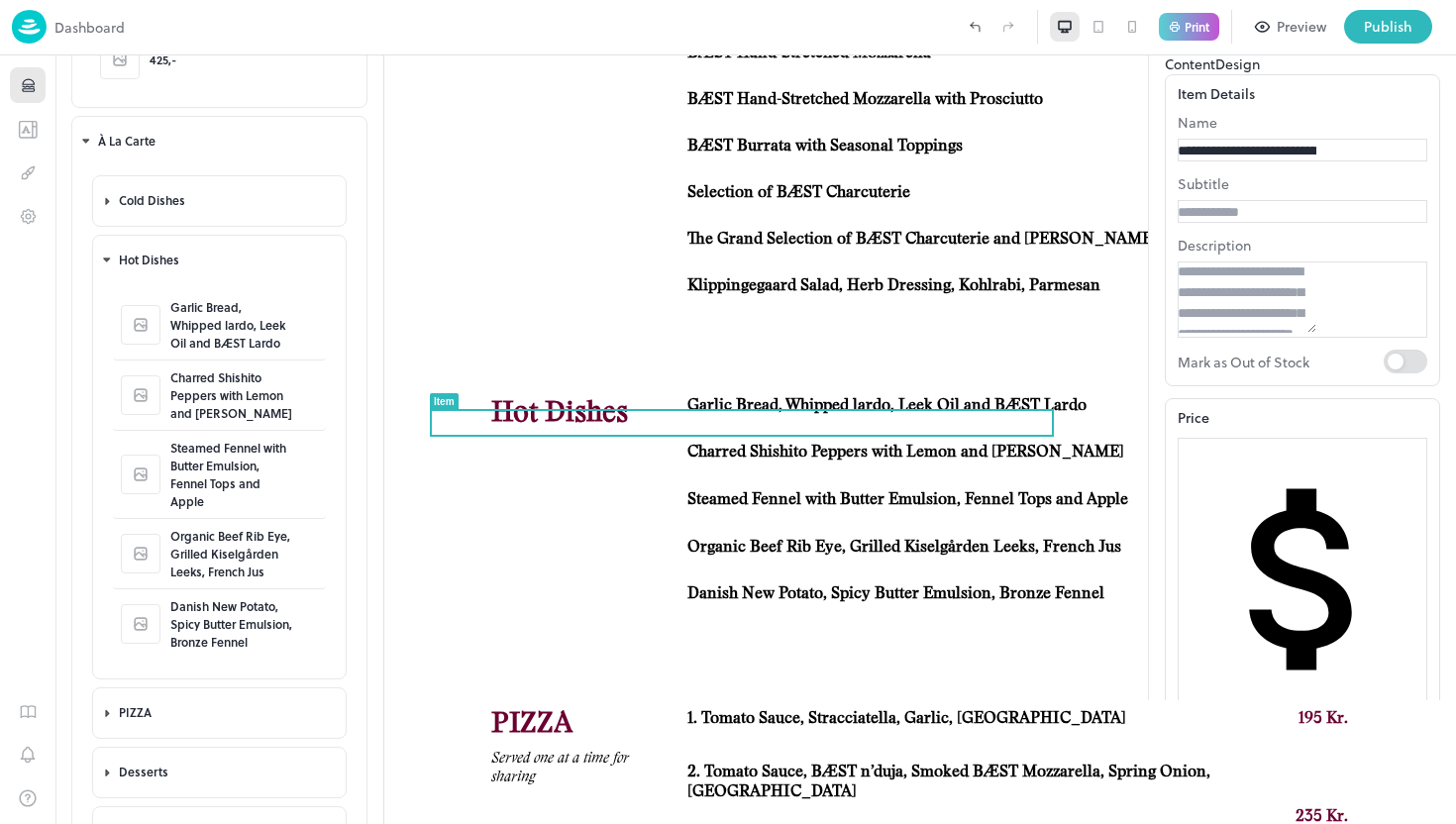 click on "Duplicate" at bounding box center [24, 878] 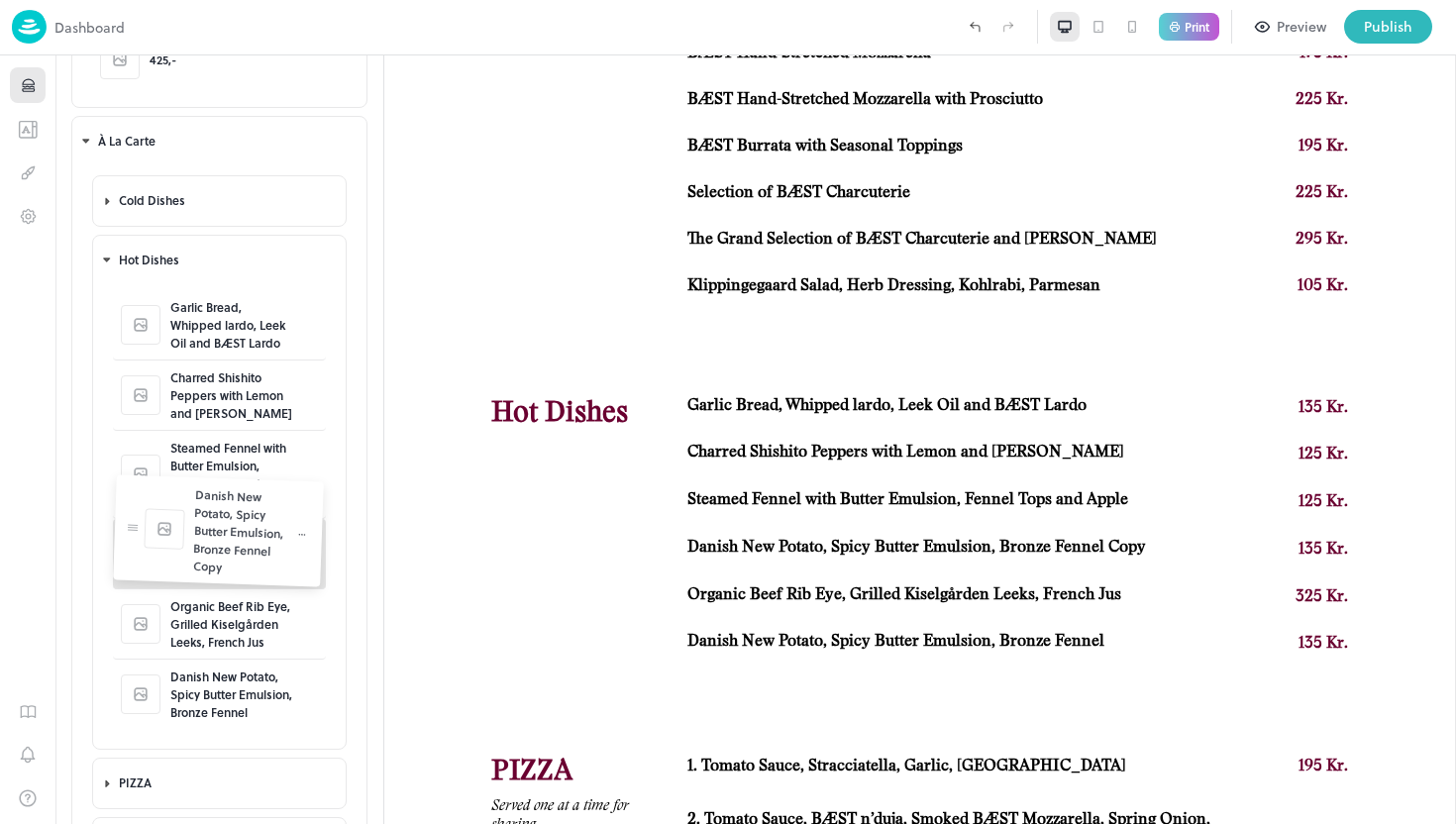 drag, startPoint x: 129, startPoint y: 743, endPoint x: 133, endPoint y: 528, distance: 215.03721 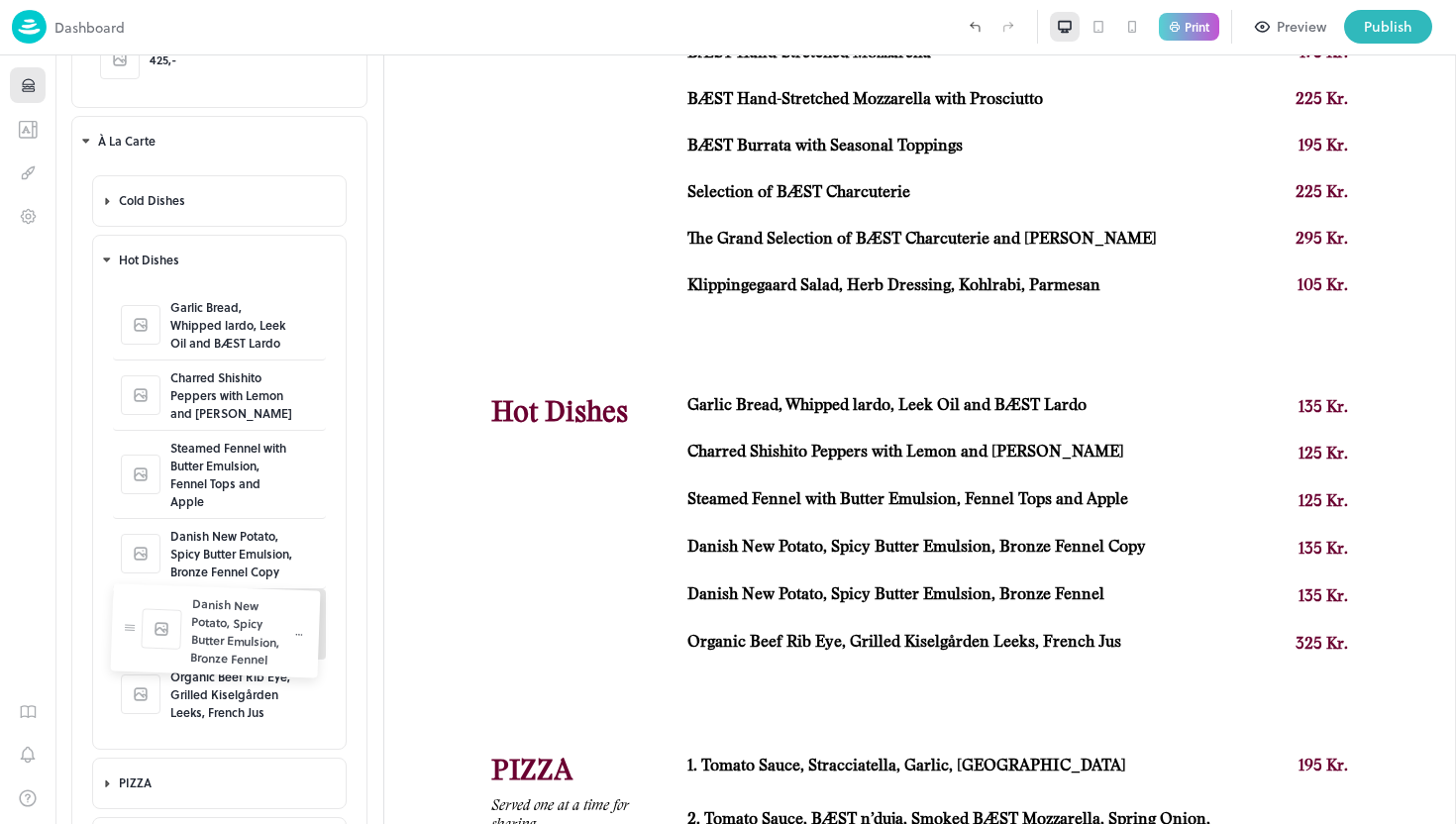 drag, startPoint x: 128, startPoint y: 739, endPoint x: 127, endPoint y: 633, distance: 106.00472 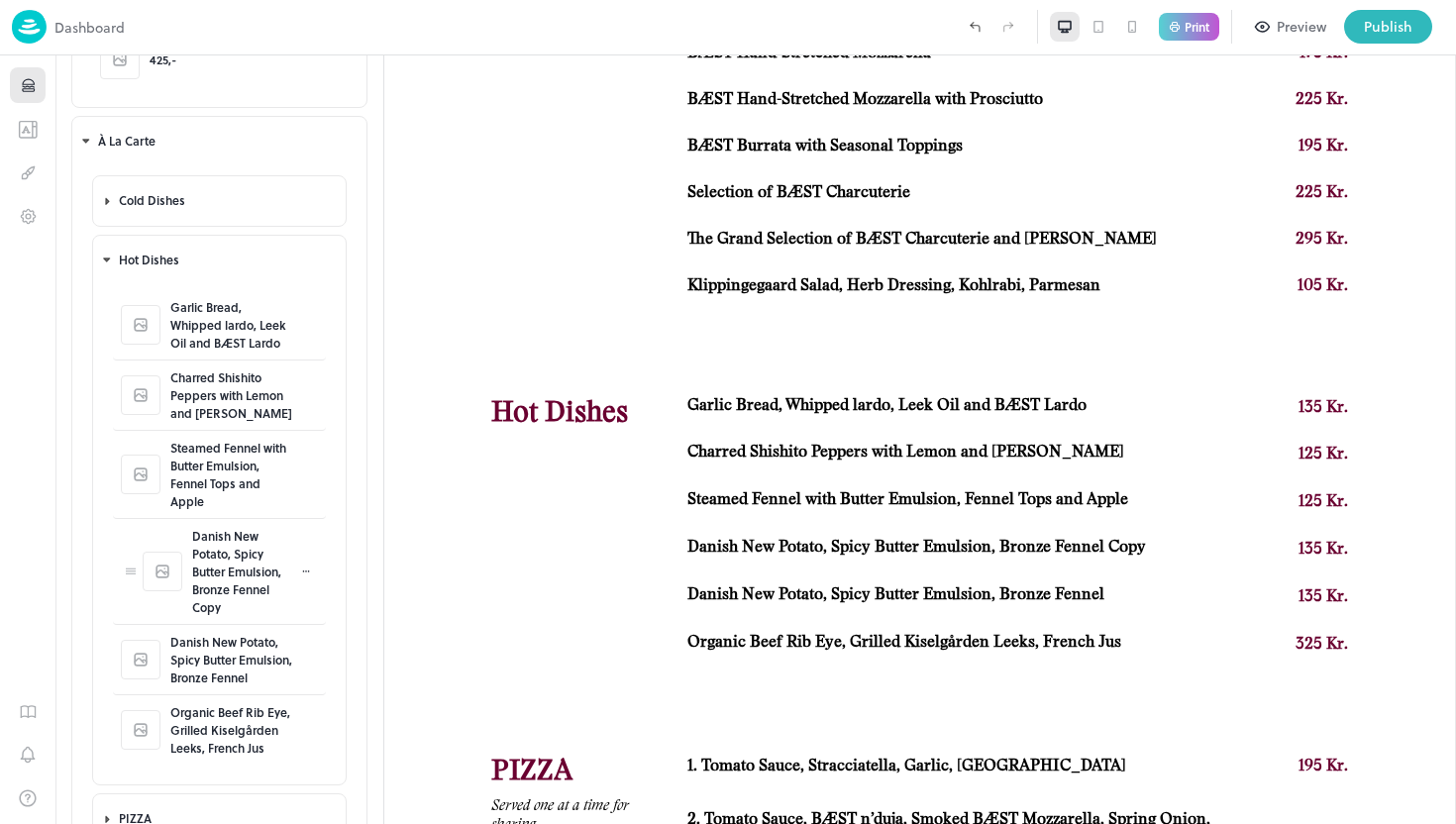 click on "Danish New Potato, Spicy Butter Emulsion, Bronze Fennel Copy" at bounding box center [243, 571] 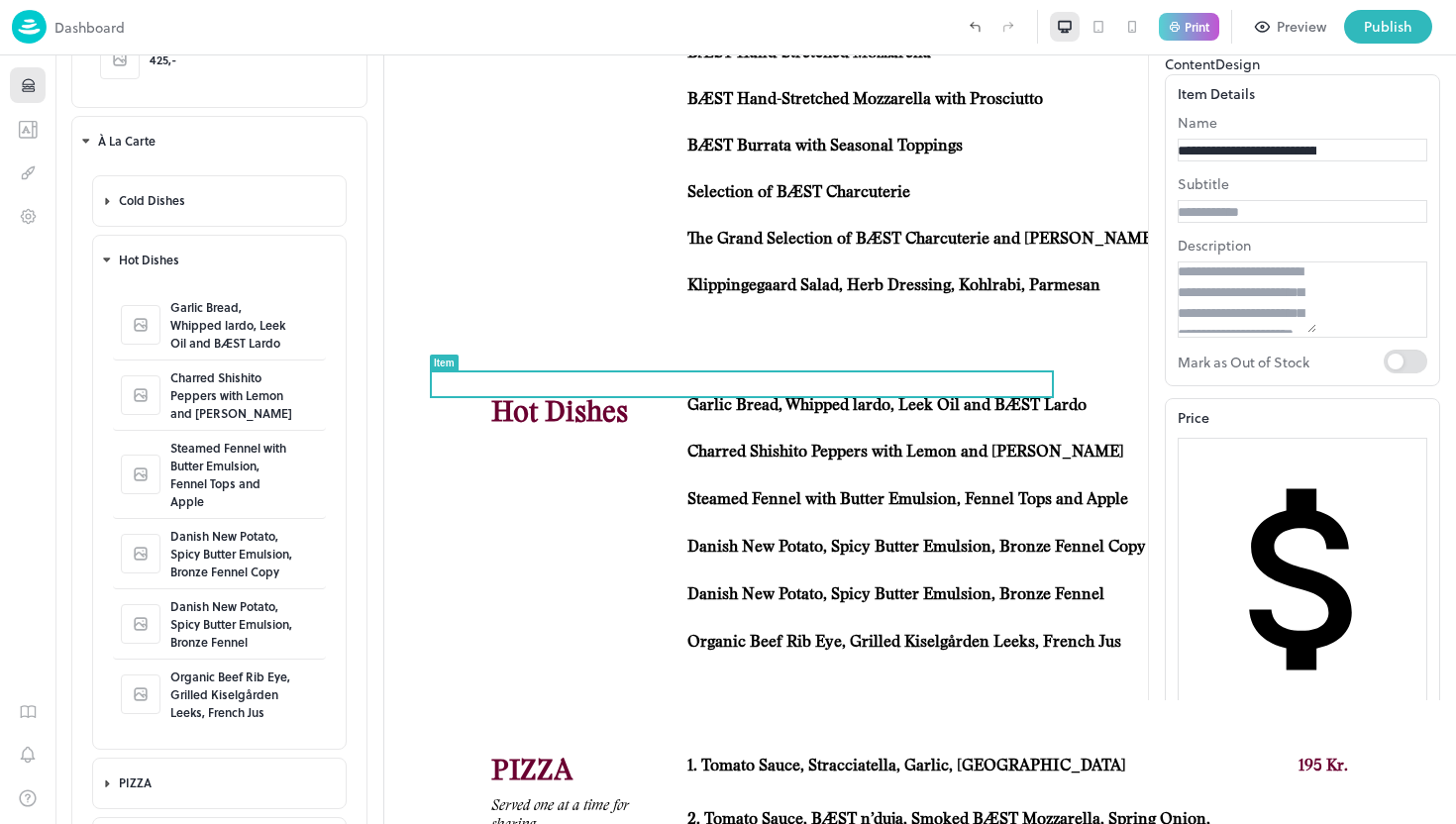 click on "**********" at bounding box center [1247, 151] 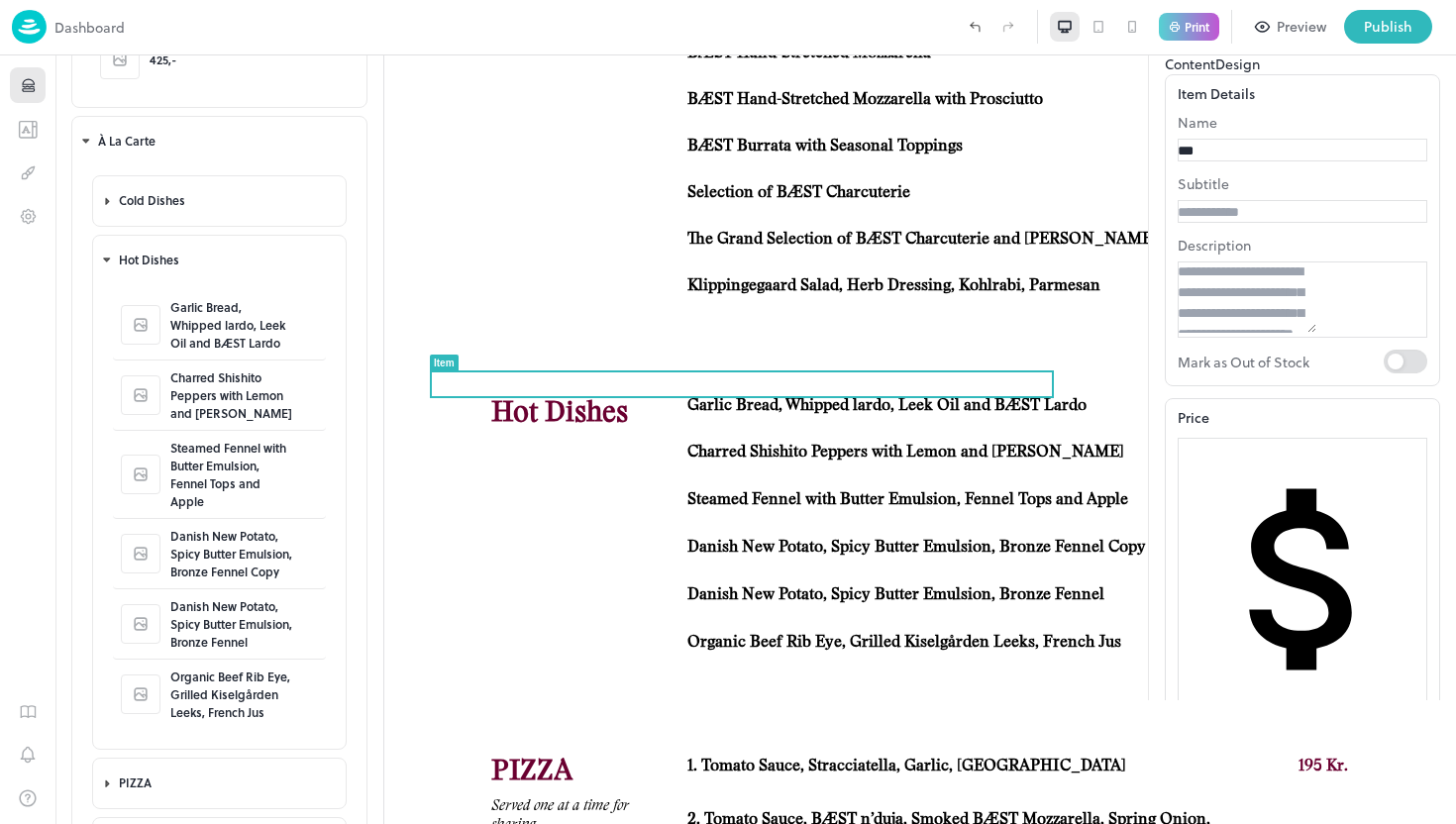 type on "**********" 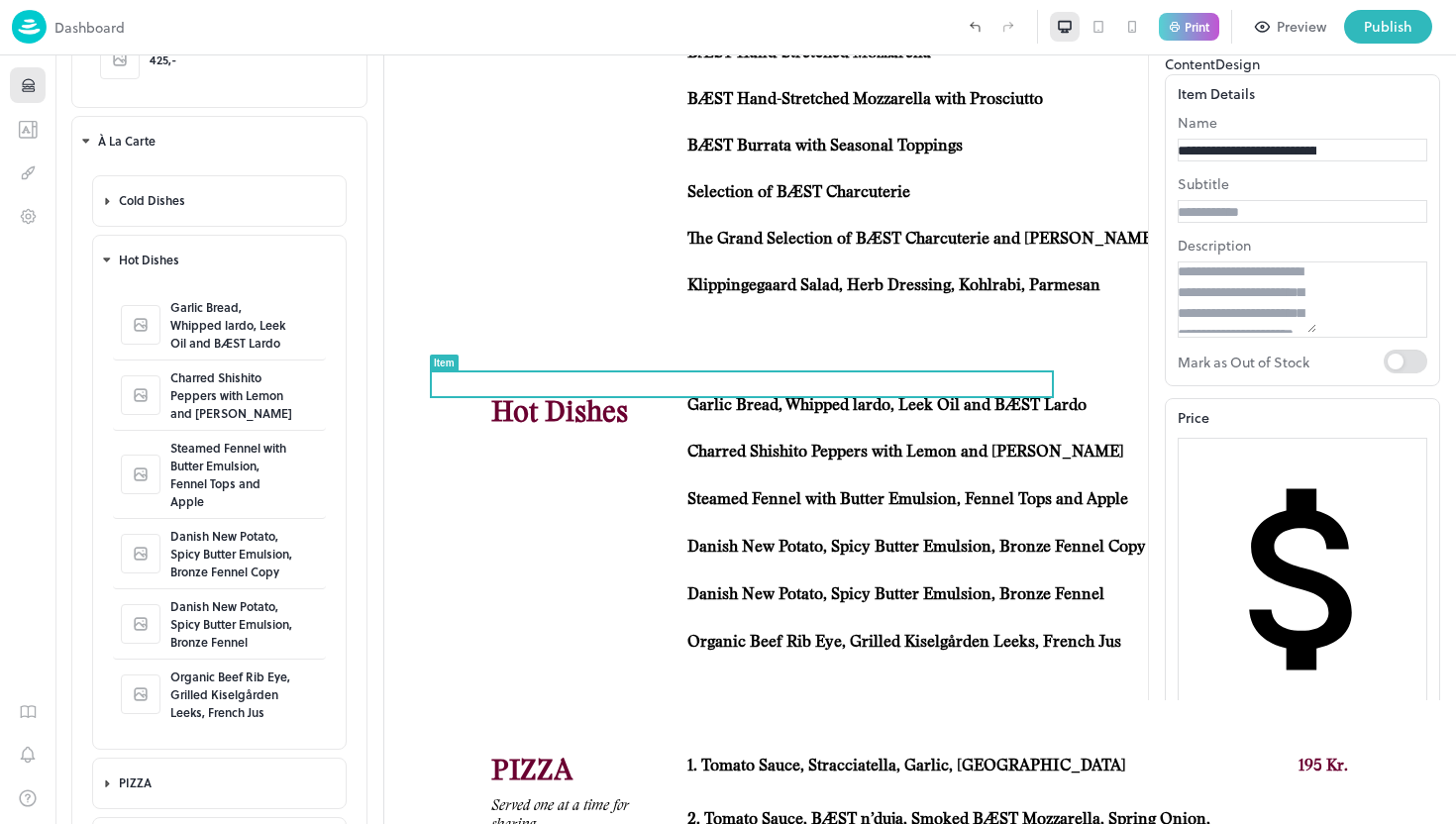 click on "***" at bounding box center [1247, 712] 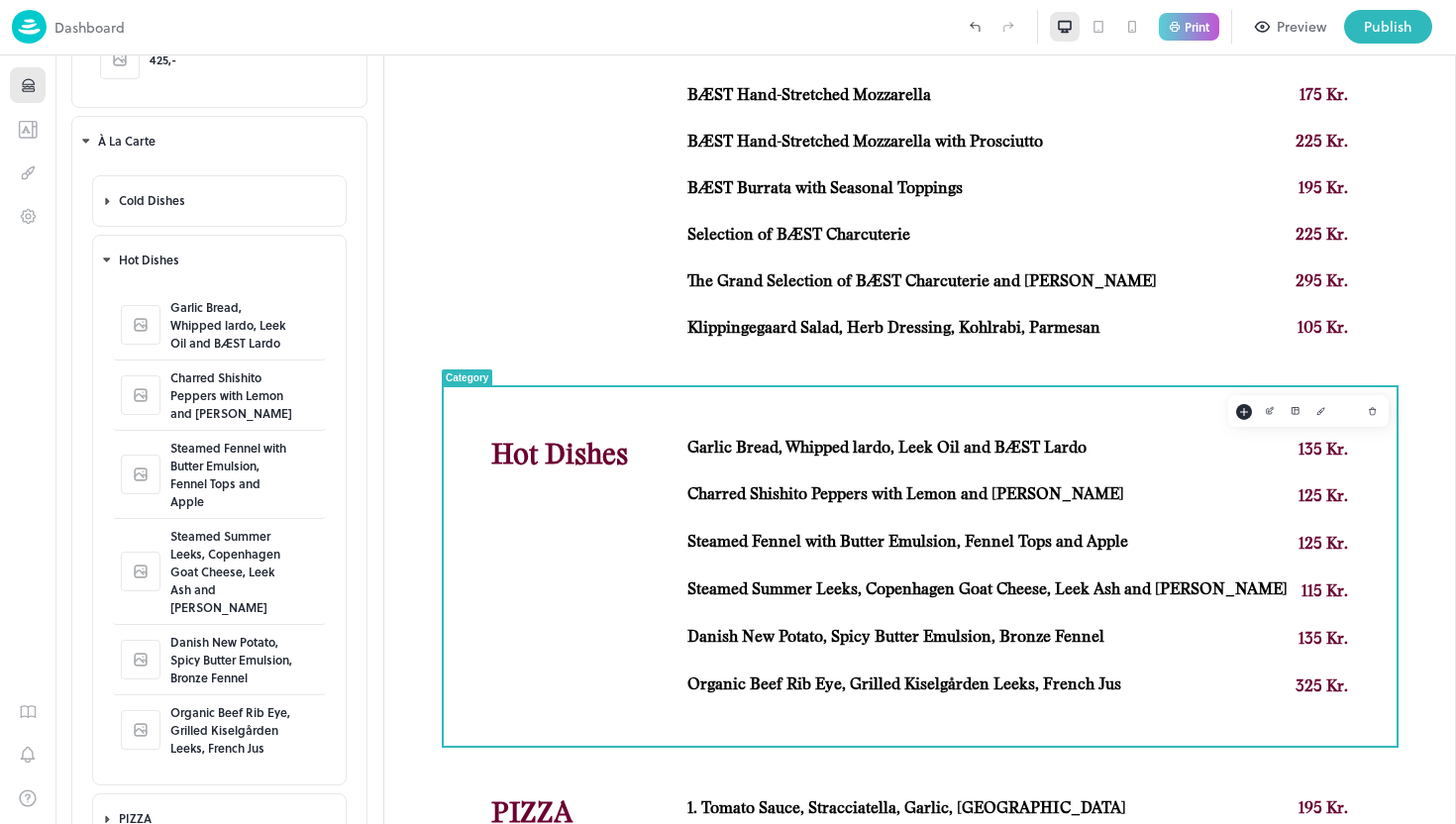 scroll, scrollTop: 1067, scrollLeft: 0, axis: vertical 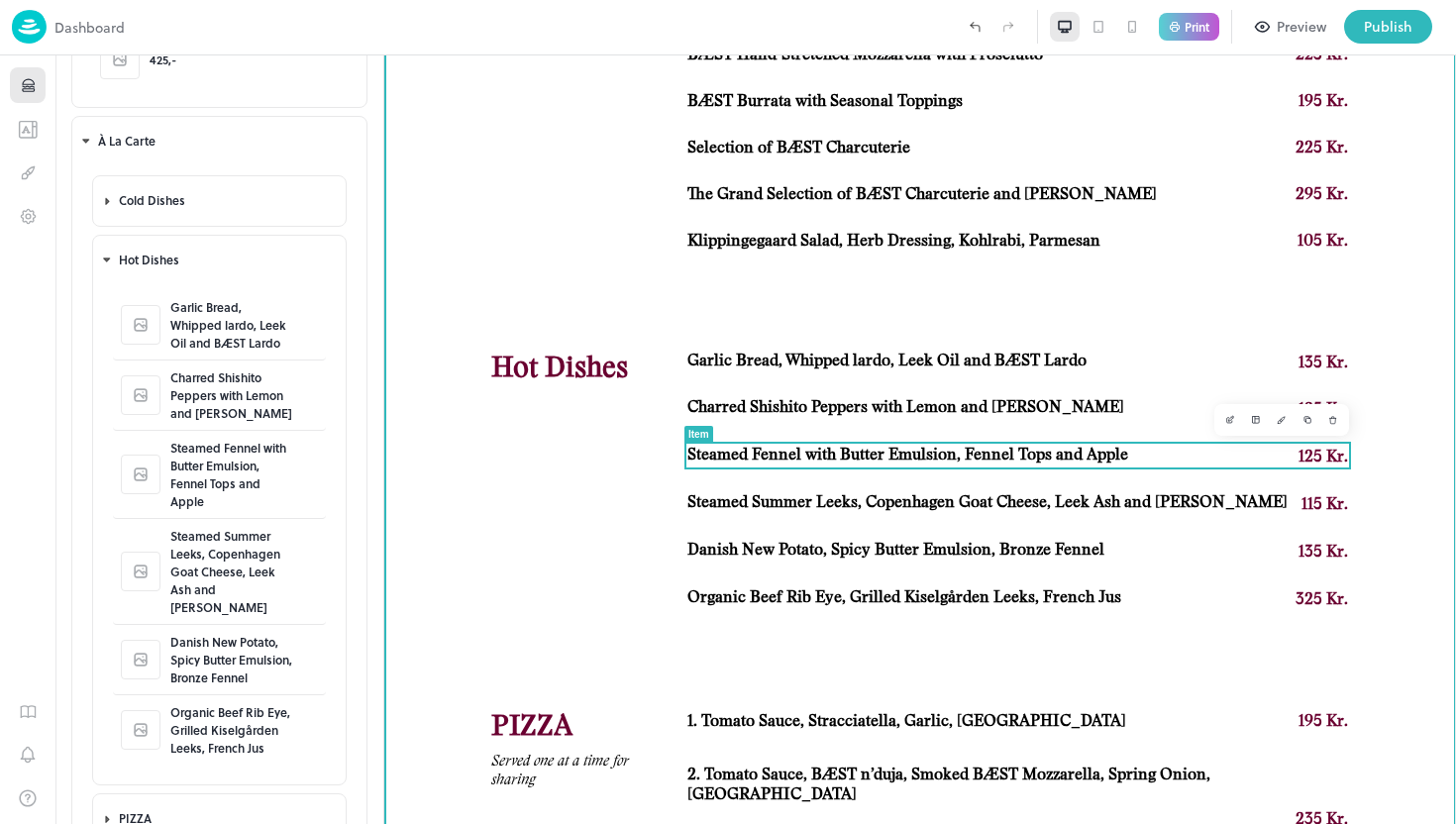 click on "Steamed Fennel with Butter Emulsion, Fennel Tops and Apple" at bounding box center [907, 455] 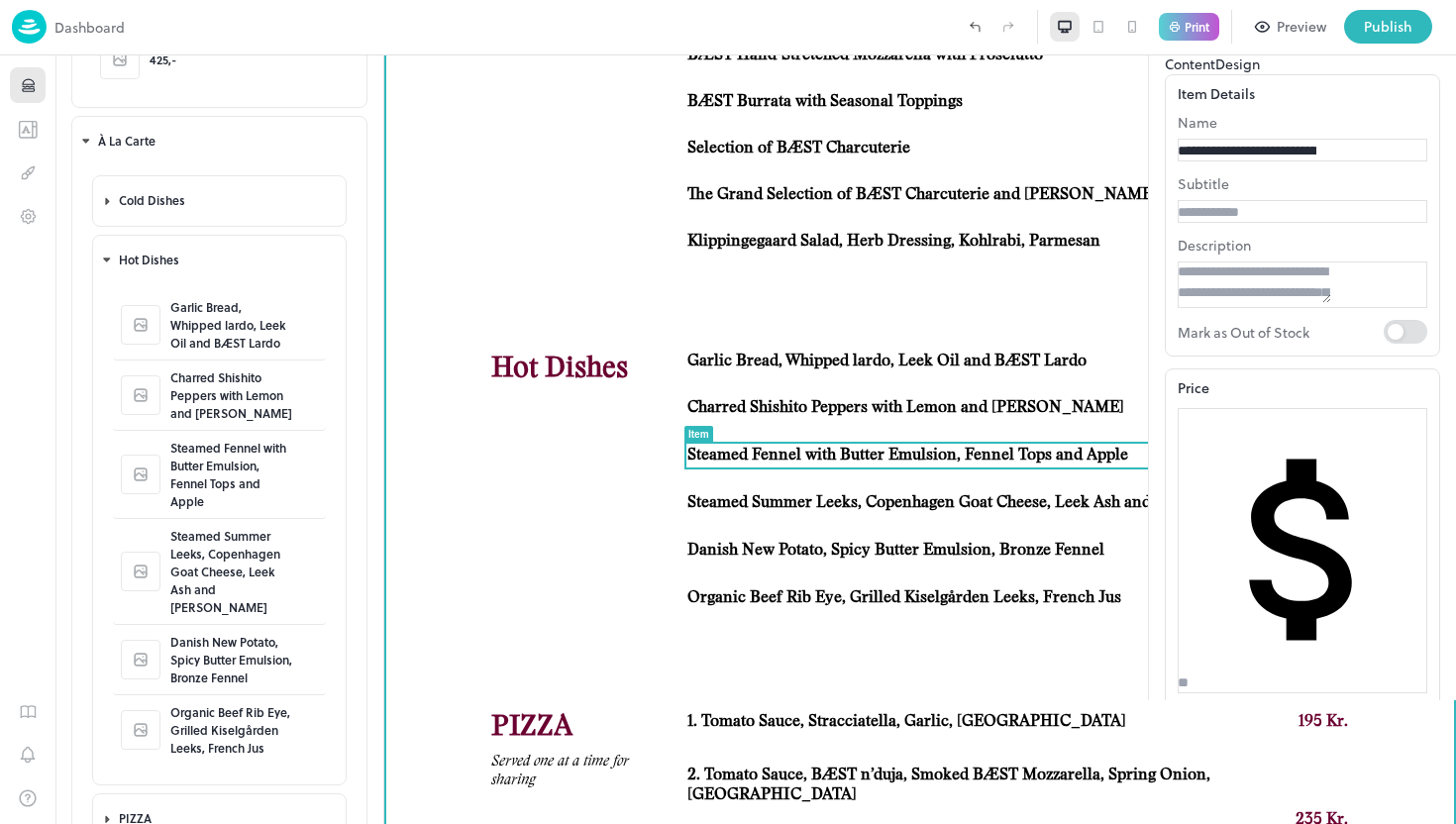 scroll, scrollTop: 0, scrollLeft: 0, axis: both 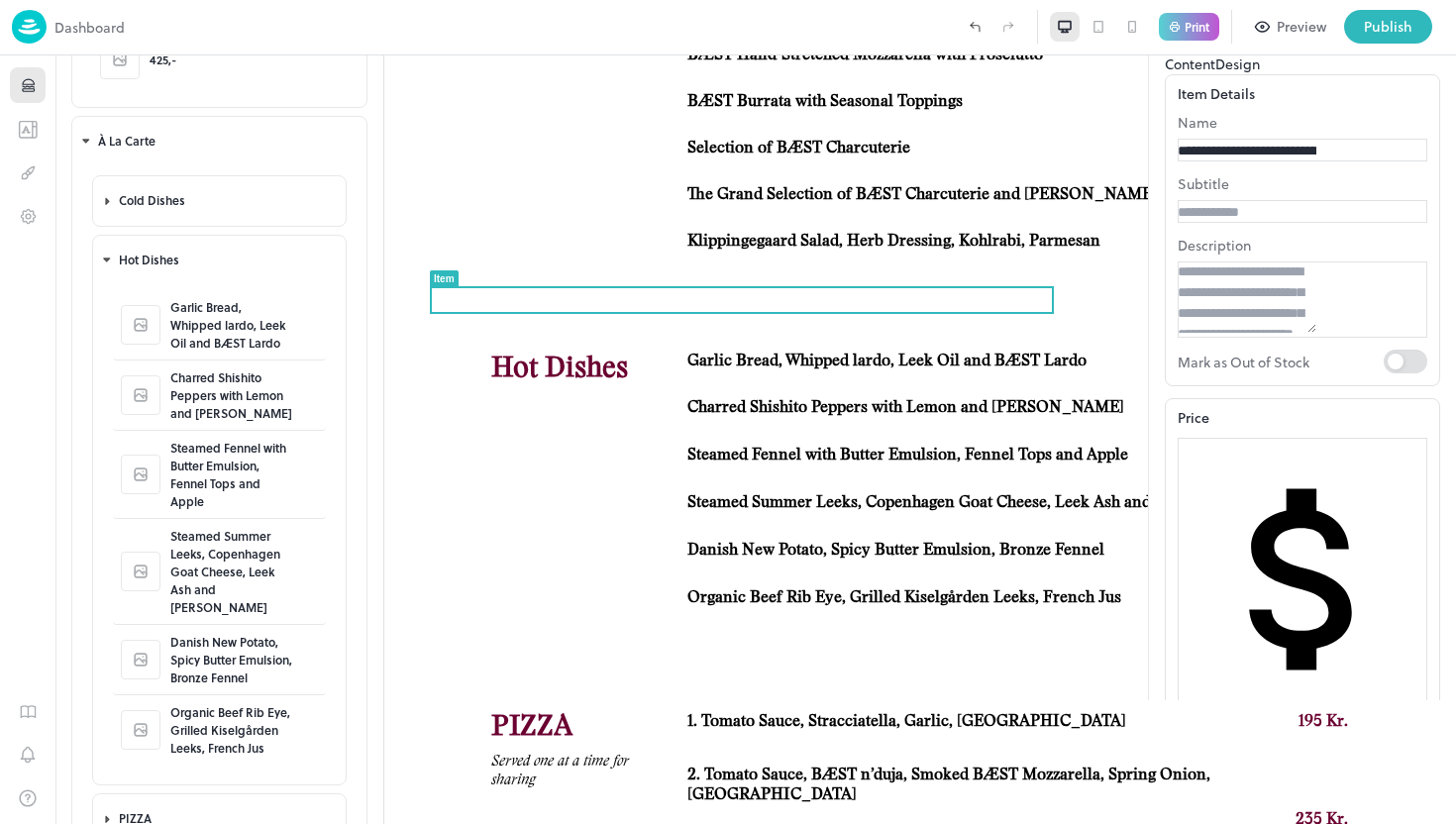 drag, startPoint x: 1262, startPoint y: 247, endPoint x: 1395, endPoint y: 250, distance: 133.03383 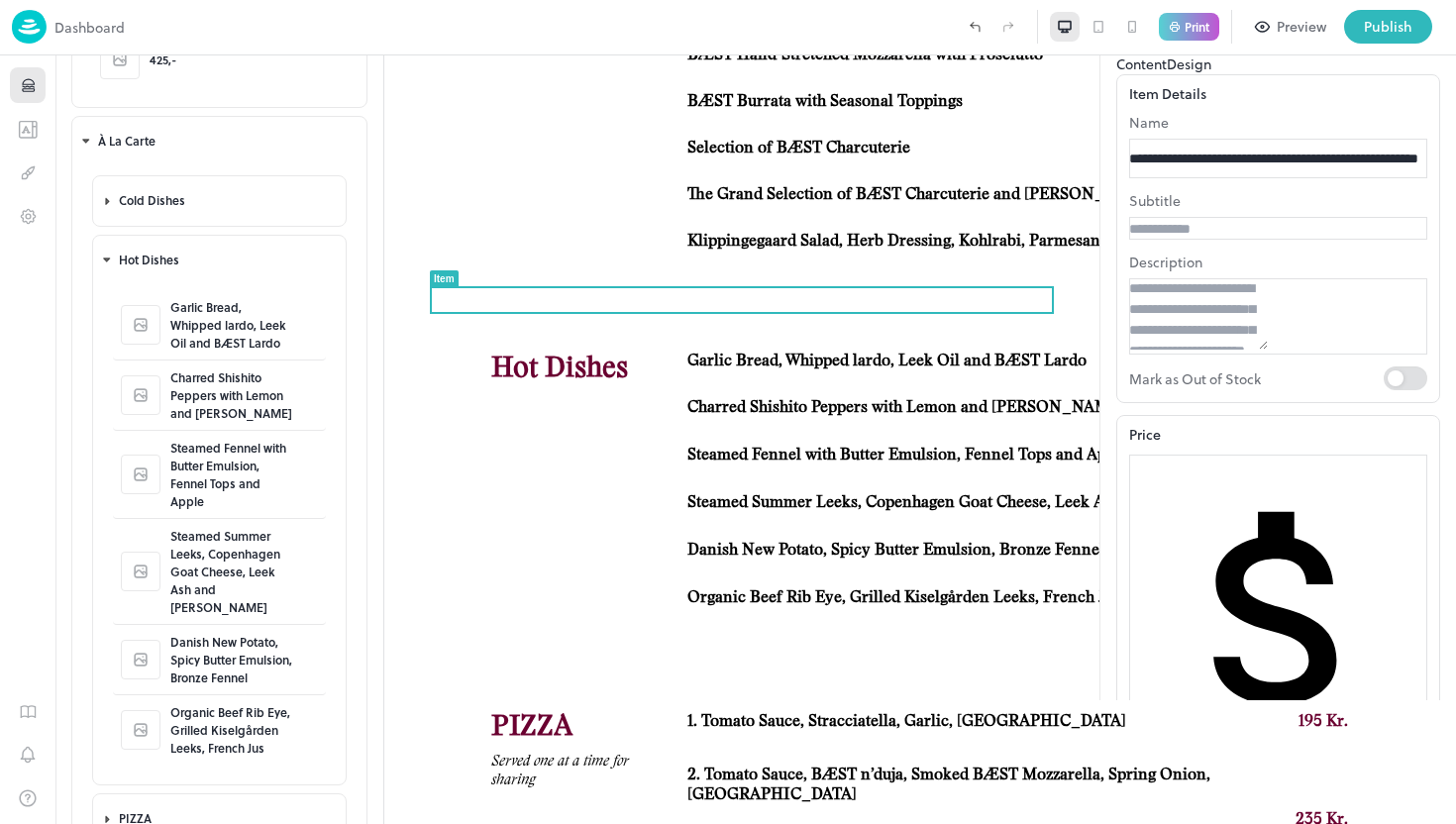 drag, startPoint x: 1413, startPoint y: 249, endPoint x: 1260, endPoint y: 244, distance: 153.08168 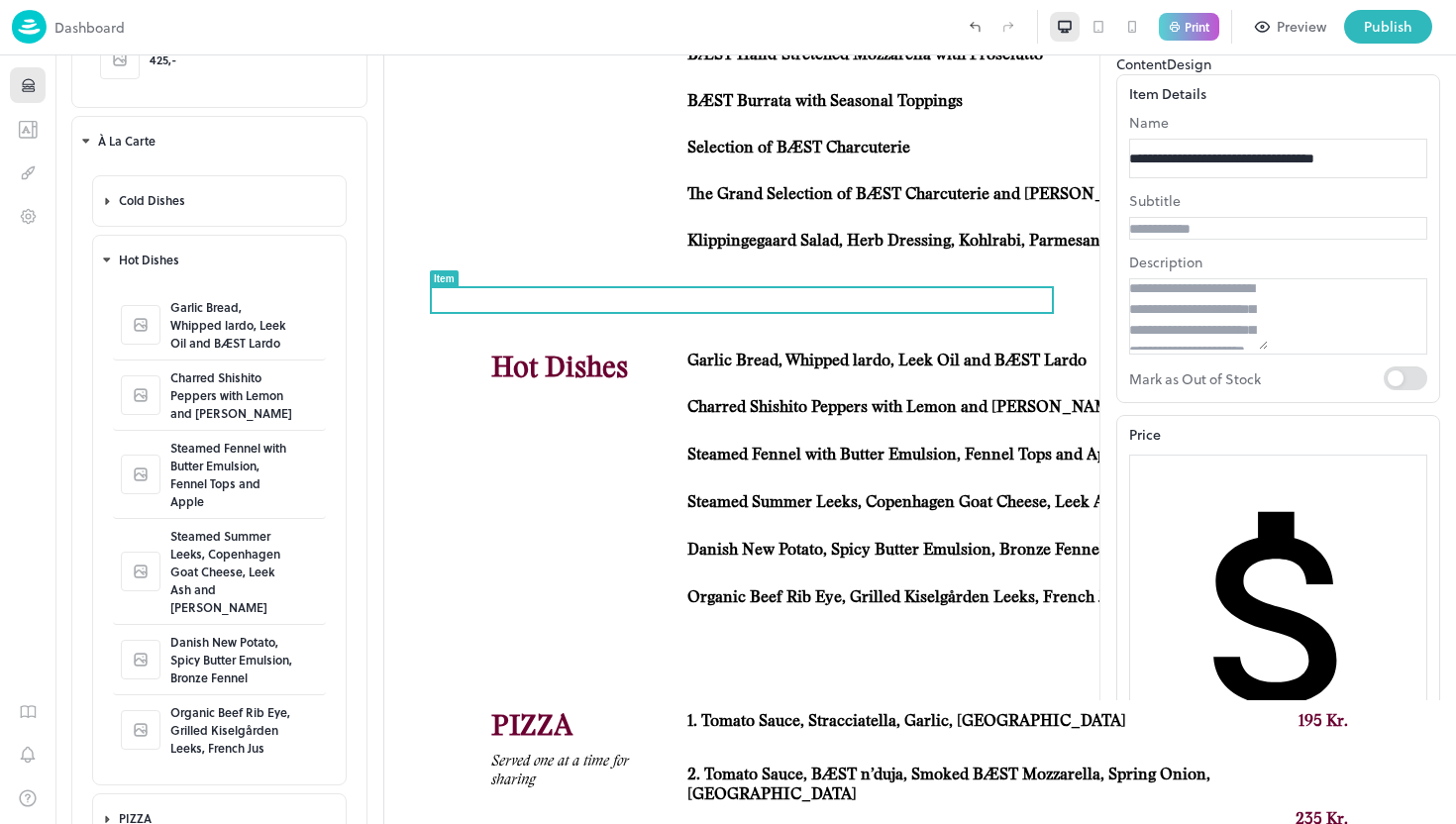 click on "**********" at bounding box center [1278, 158] 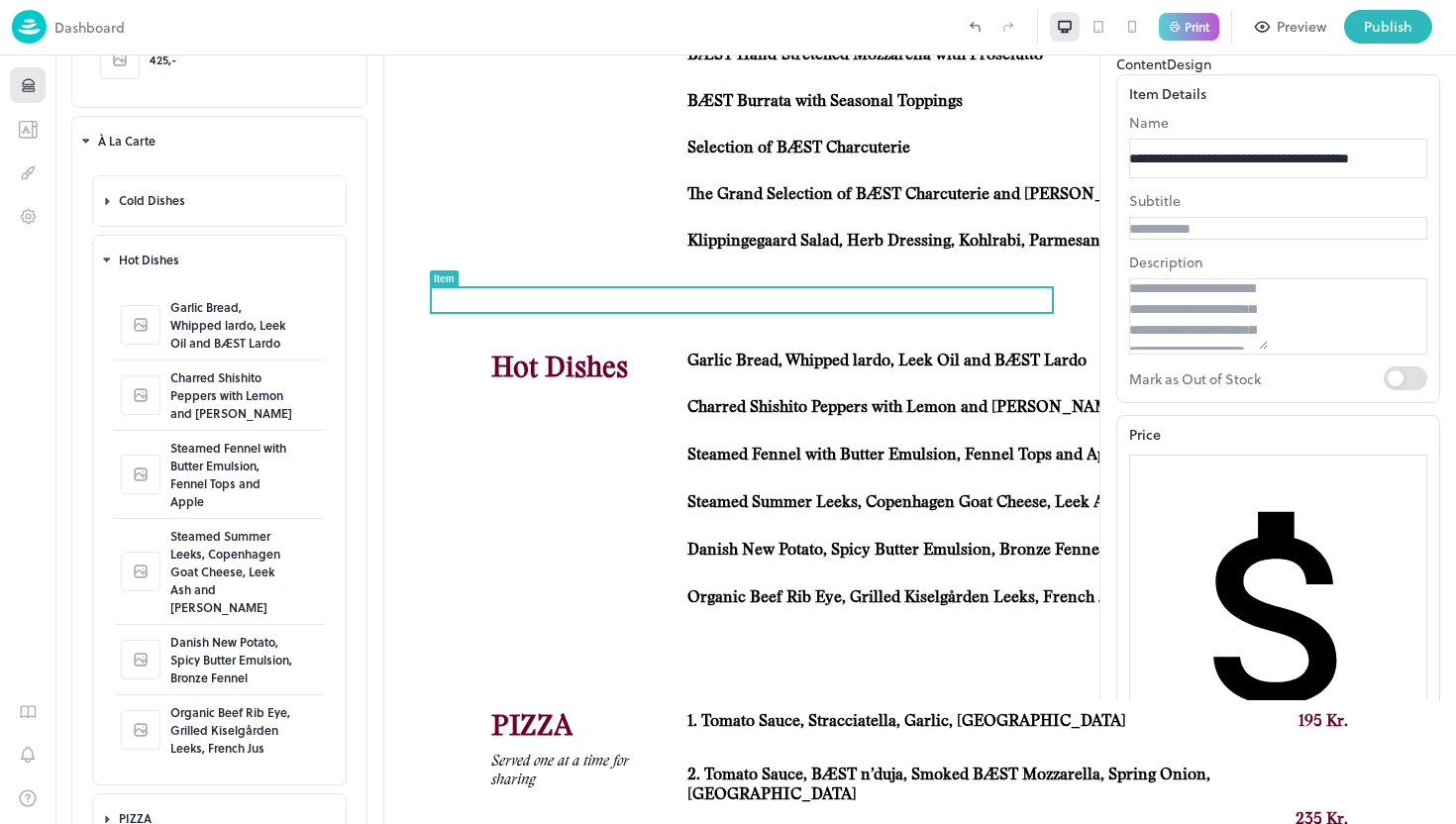 click on "**********" at bounding box center (1278, 158) 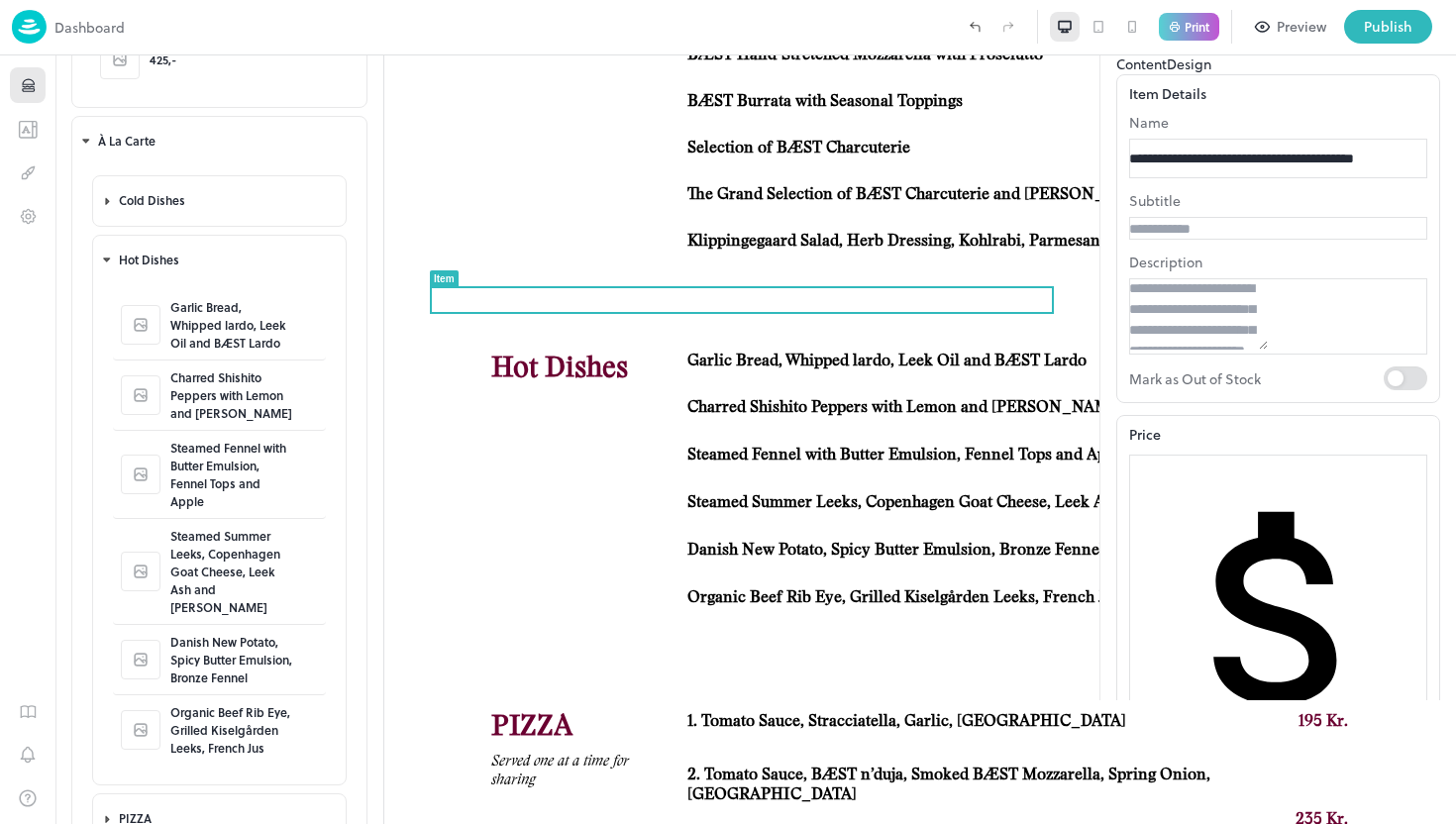 scroll, scrollTop: 0, scrollLeft: 70, axis: horizontal 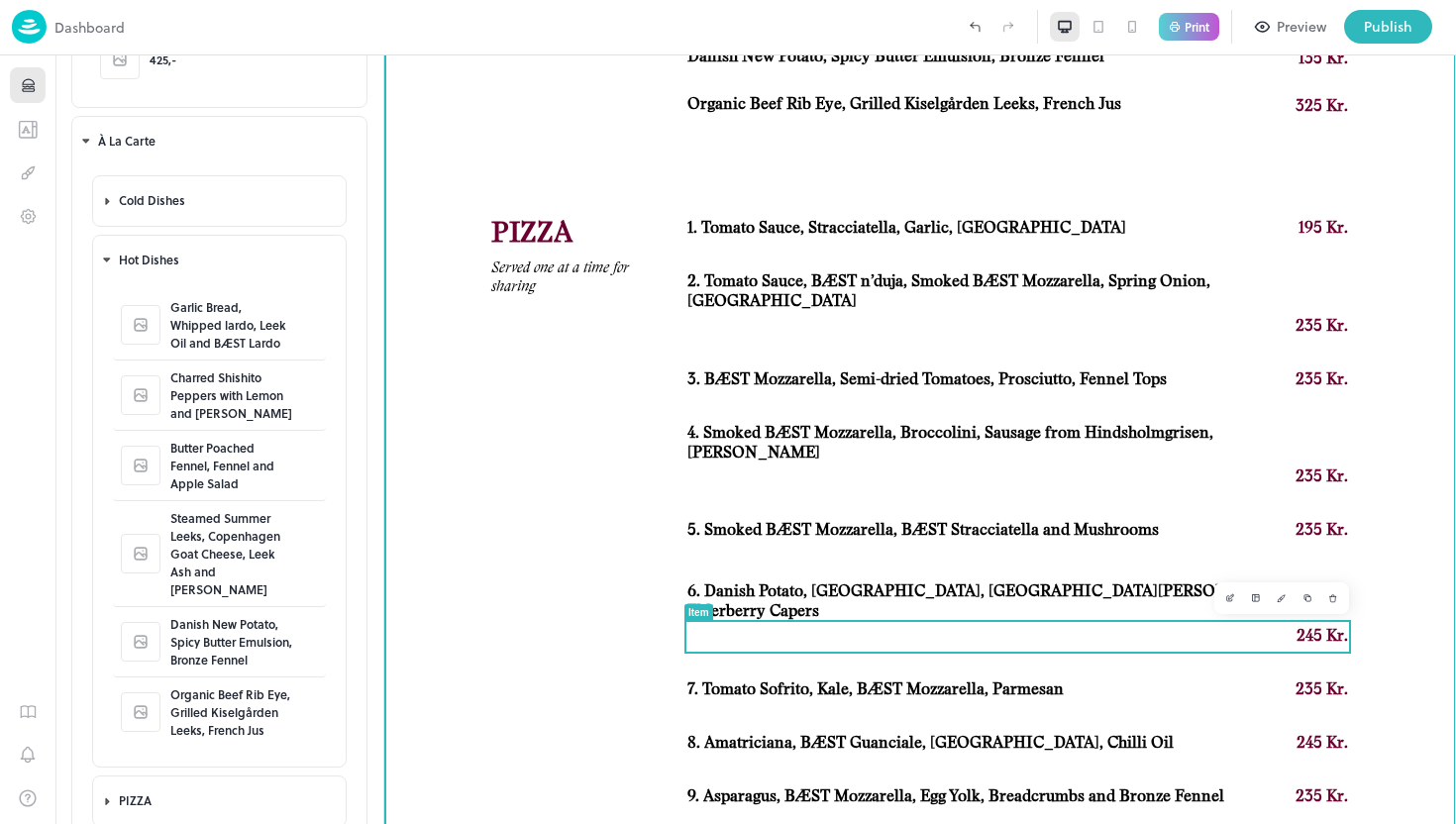 click on "8. Amatriciana, BÆST Guanciale, [GEOGRAPHIC_DATA], Chilli Oil" at bounding box center [930, 743] 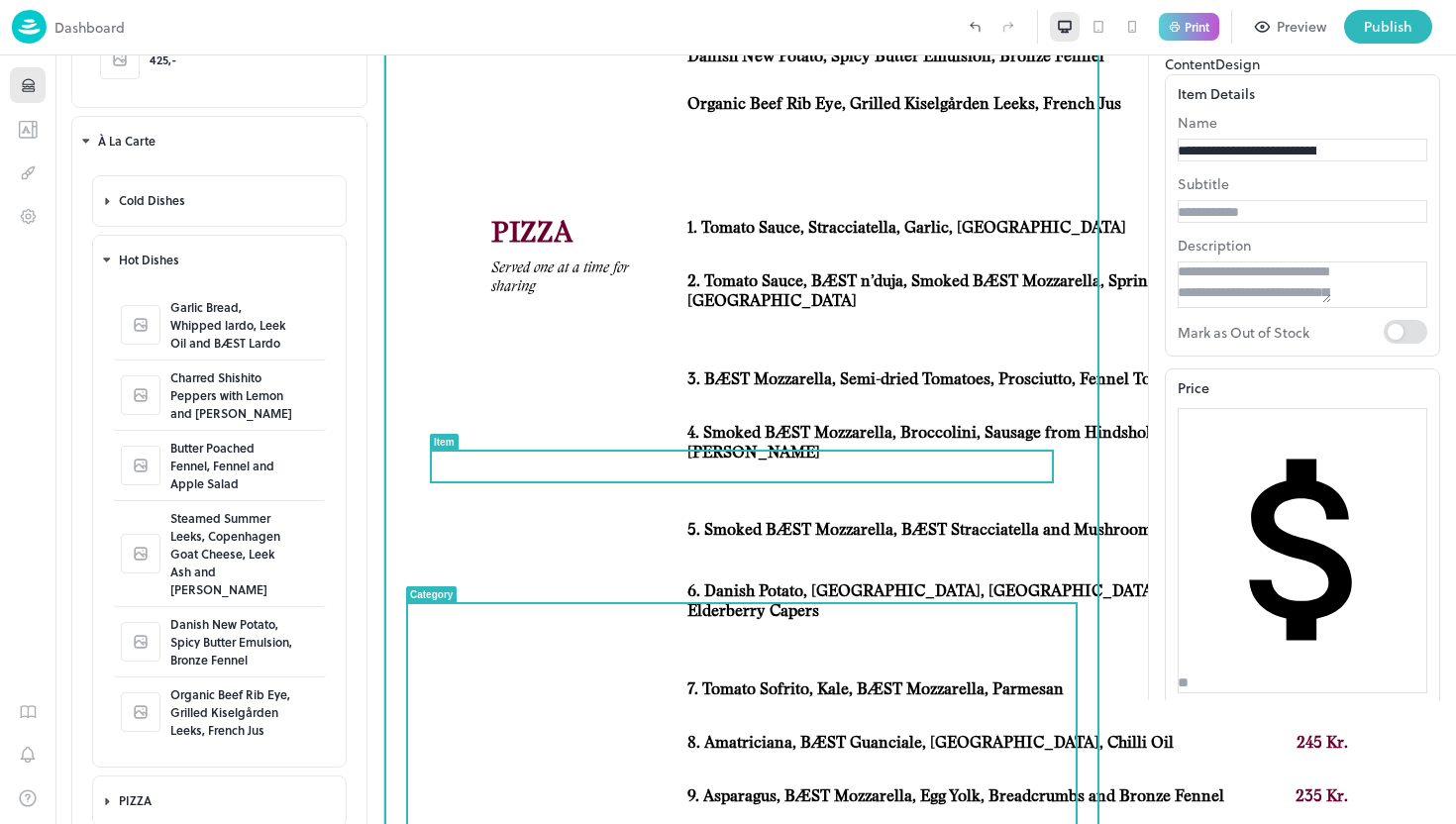 scroll, scrollTop: 0, scrollLeft: 0, axis: both 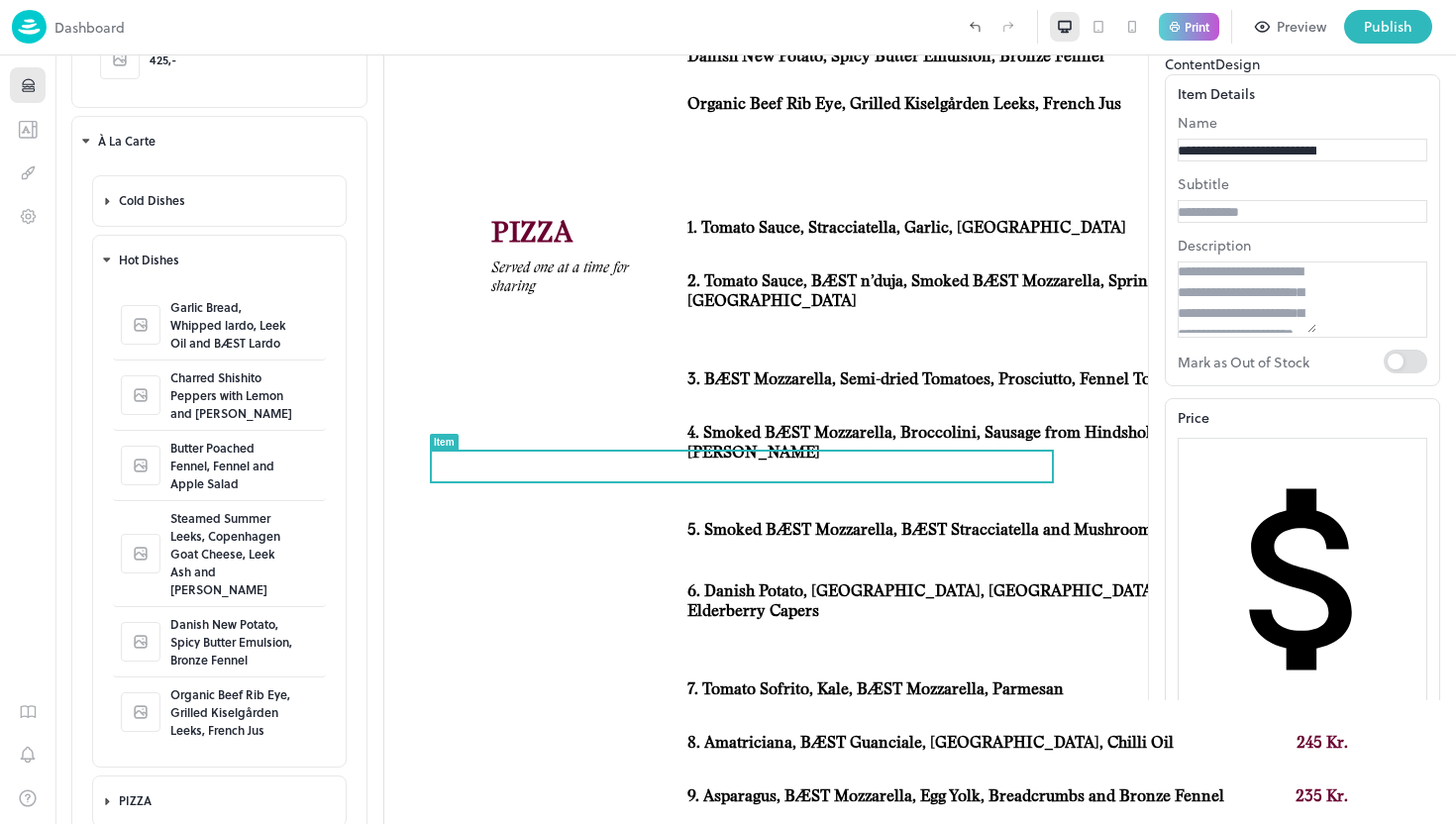 drag, startPoint x: 1298, startPoint y: 243, endPoint x: 1372, endPoint y: 251, distance: 74.43118 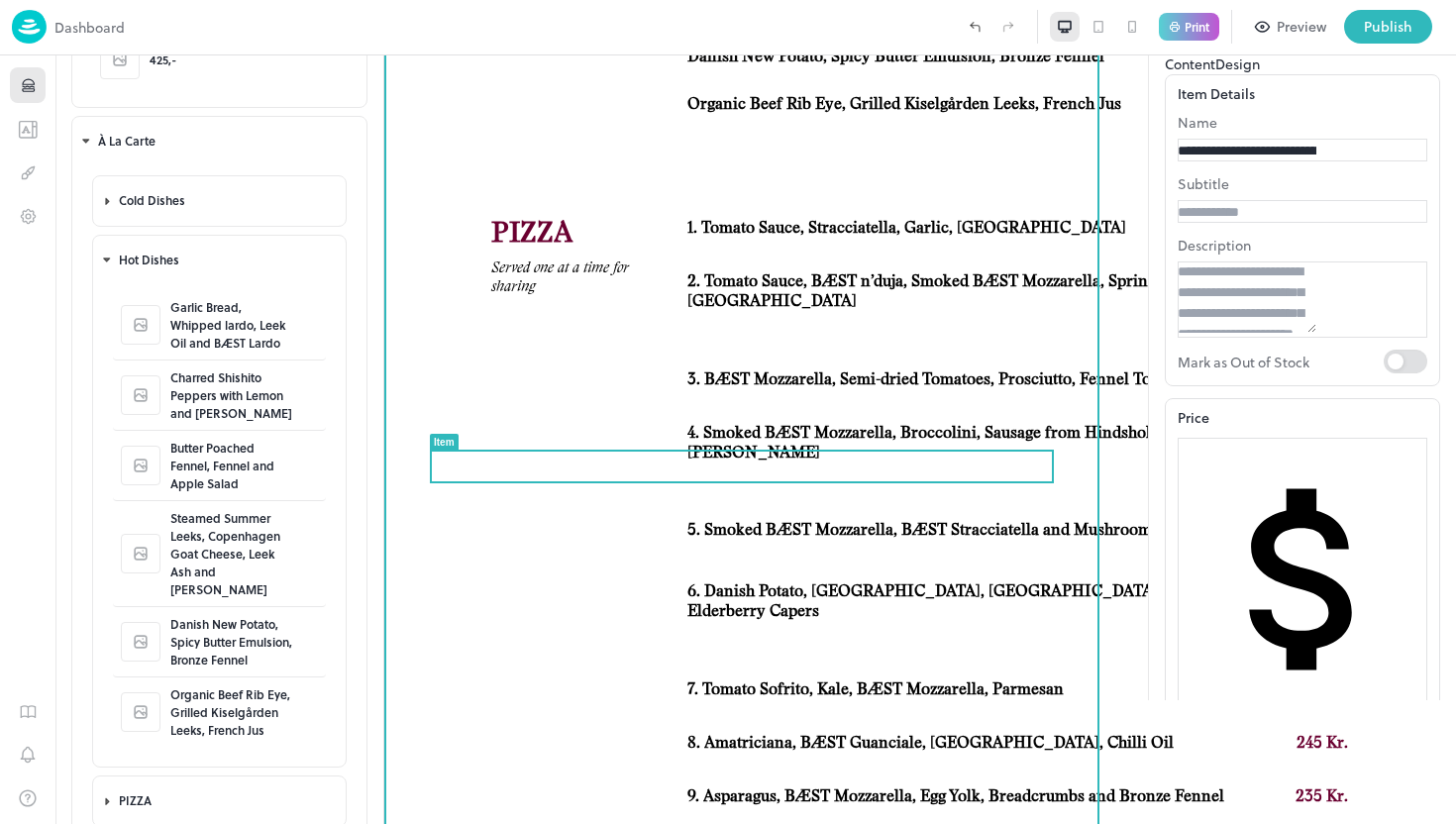 type on "**********" 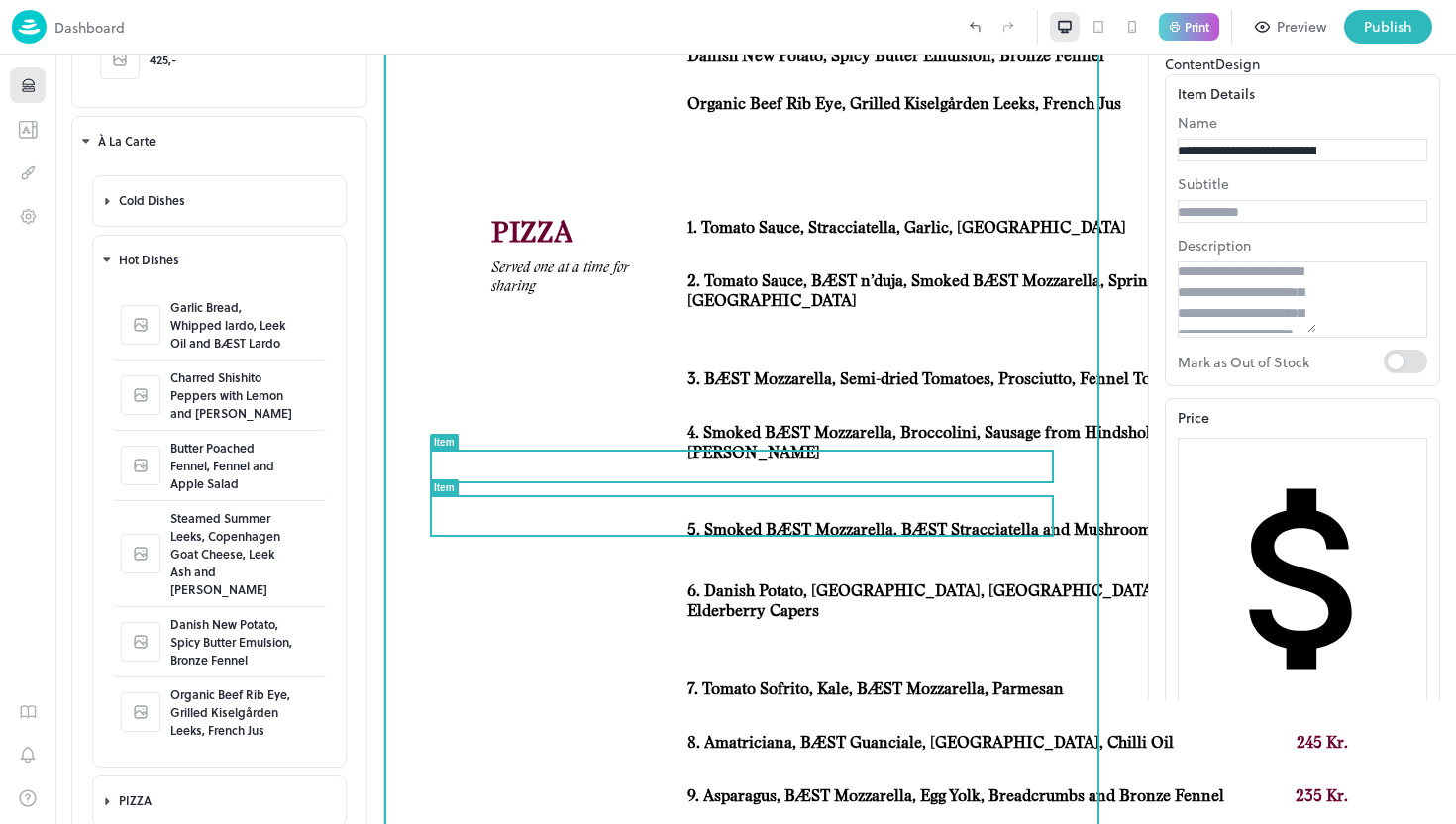 click at bounding box center (742, 451) 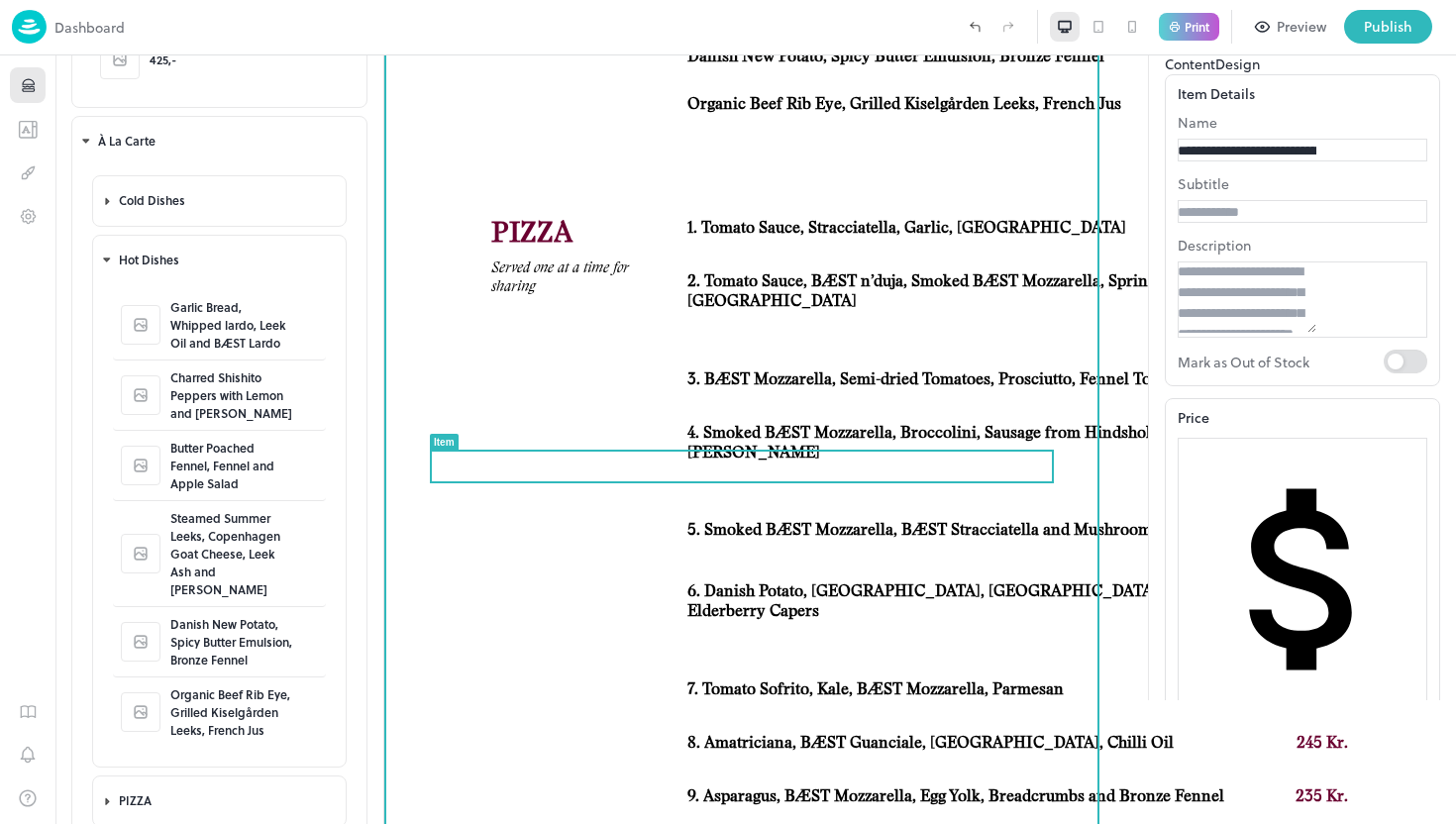 click on "9. Asparagus, BÆST Mozzarella, Egg Yolk, Breadcrumbs and Bronze Fennel" at bounding box center (956, 796) 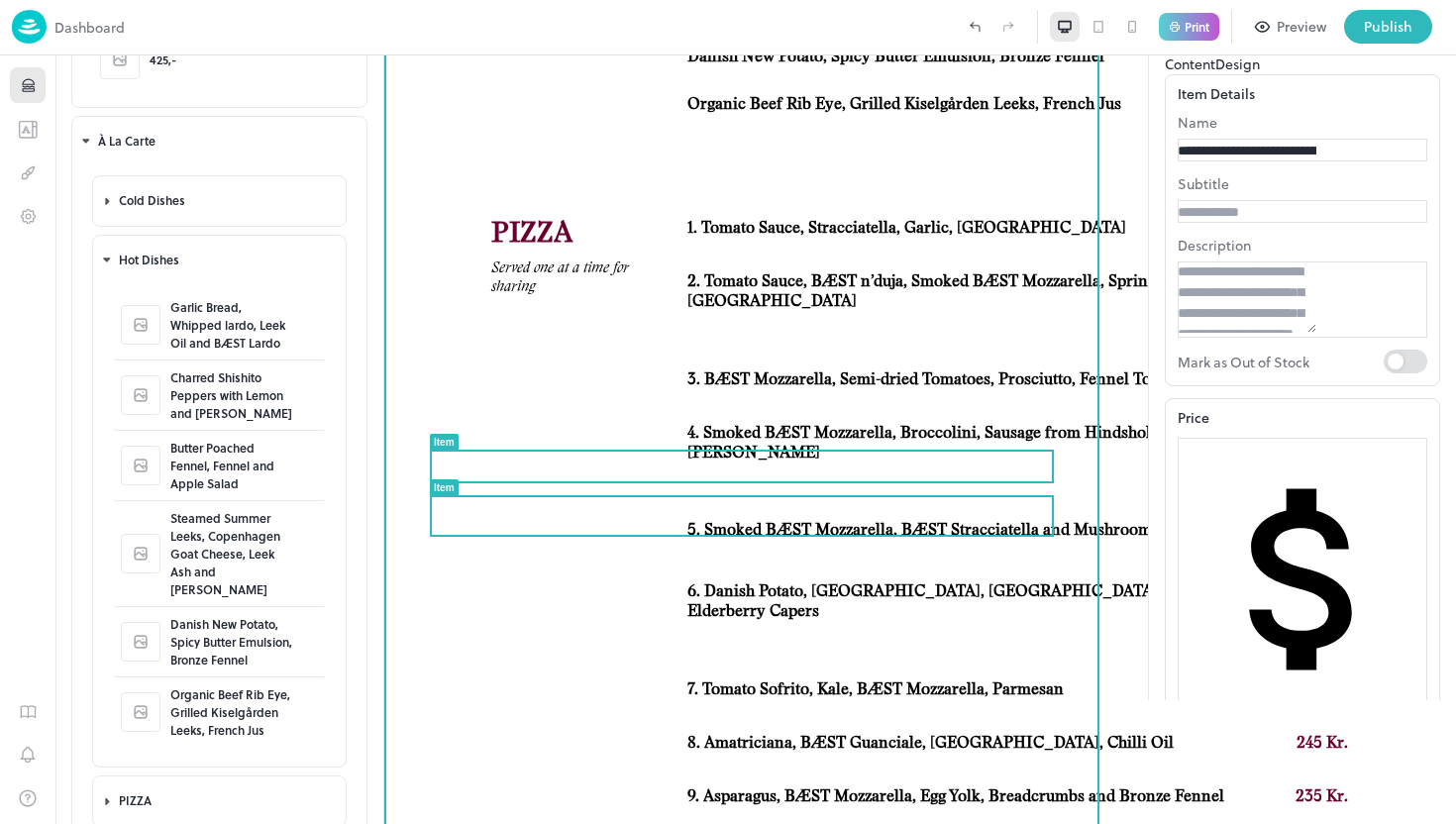 click on "8. Amatriciana, BÆST Guanciale, [GEOGRAPHIC_DATA], Chilli Oil" at bounding box center [930, 743] 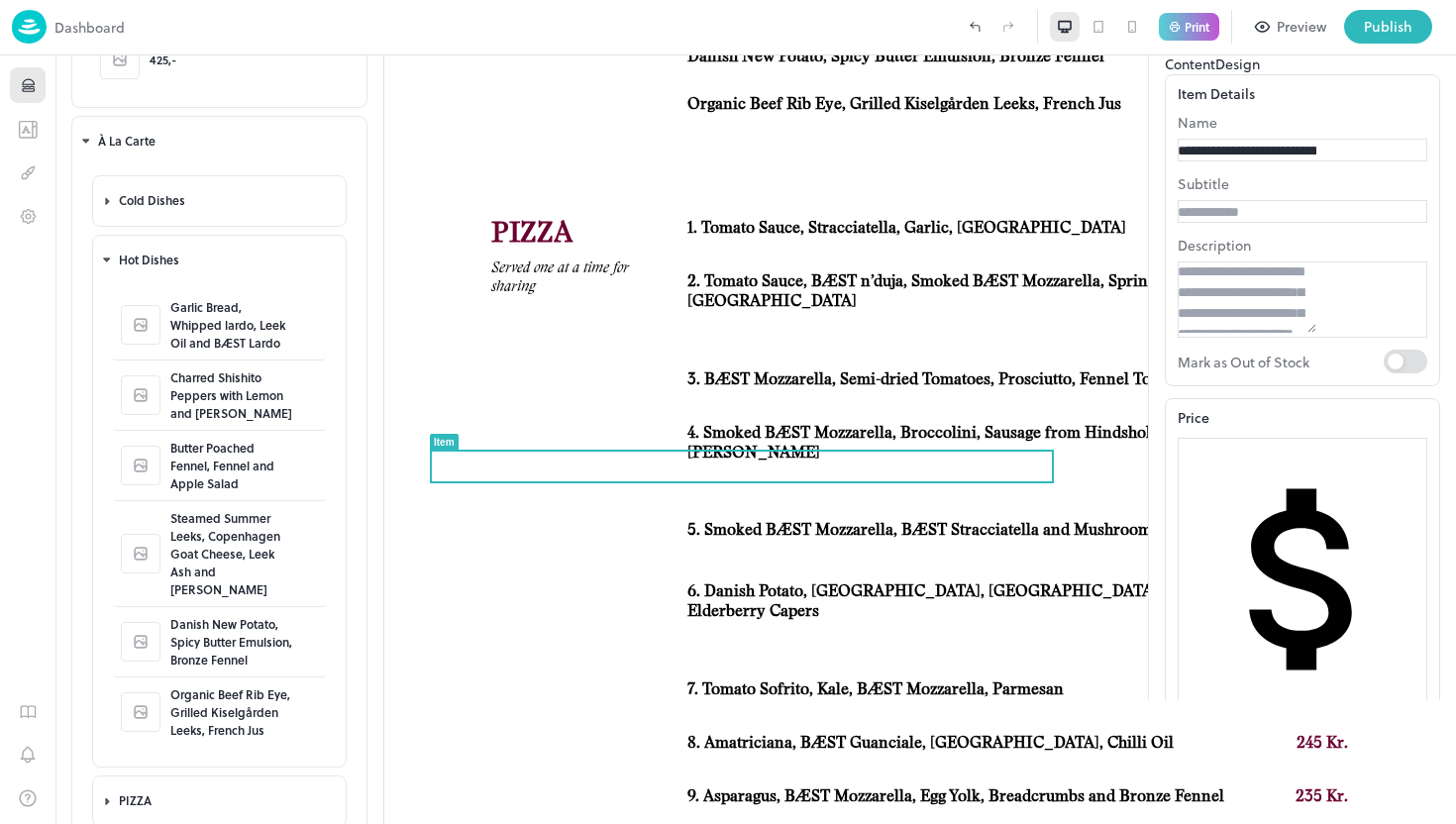 drag, startPoint x: 1300, startPoint y: 242, endPoint x: 1370, endPoint y: 244, distance: 70.028566 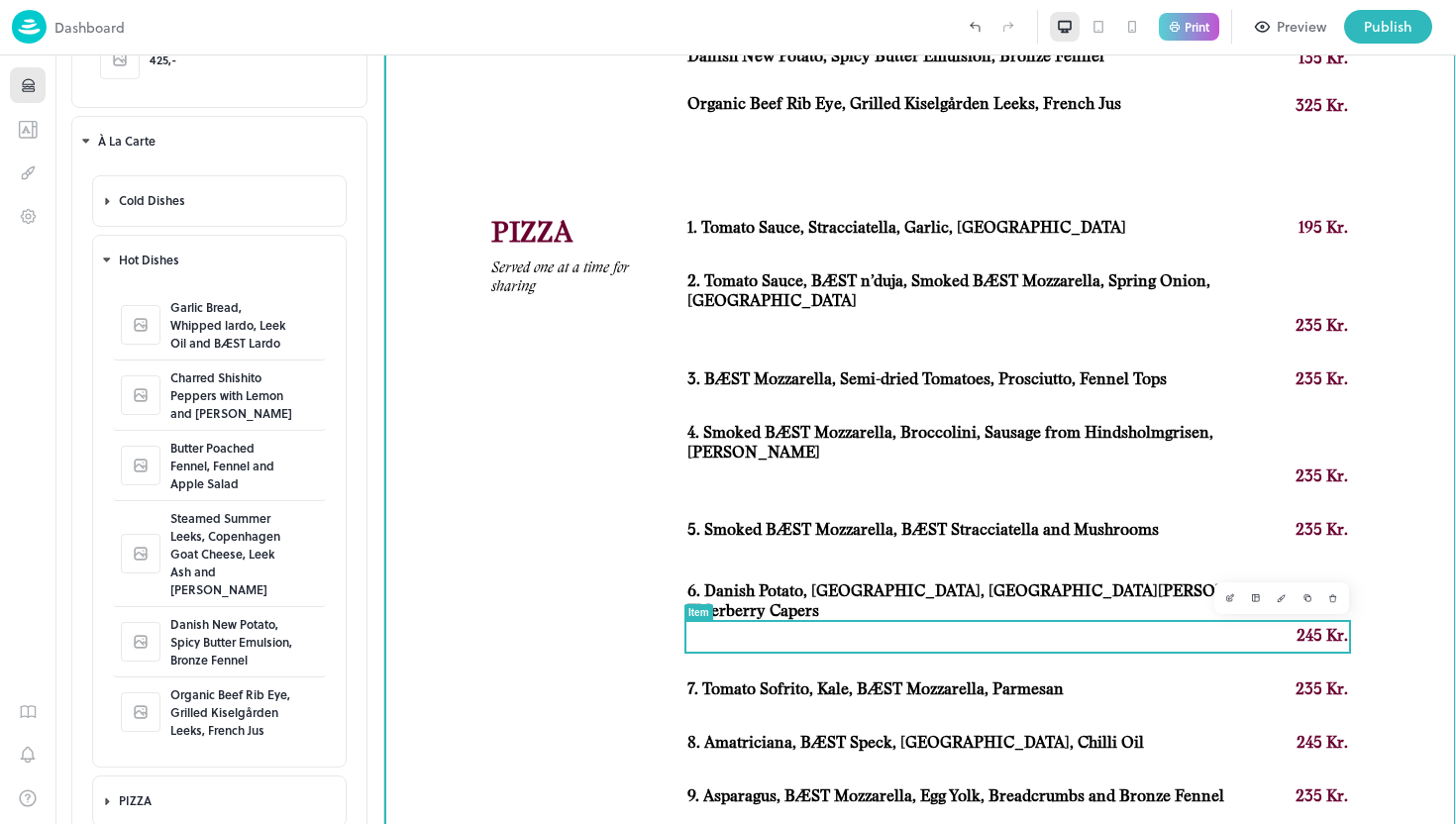 click on "8. Amatriciana, BÆST Speck, [GEOGRAPHIC_DATA], Chilli Oil" at bounding box center [915, 743] 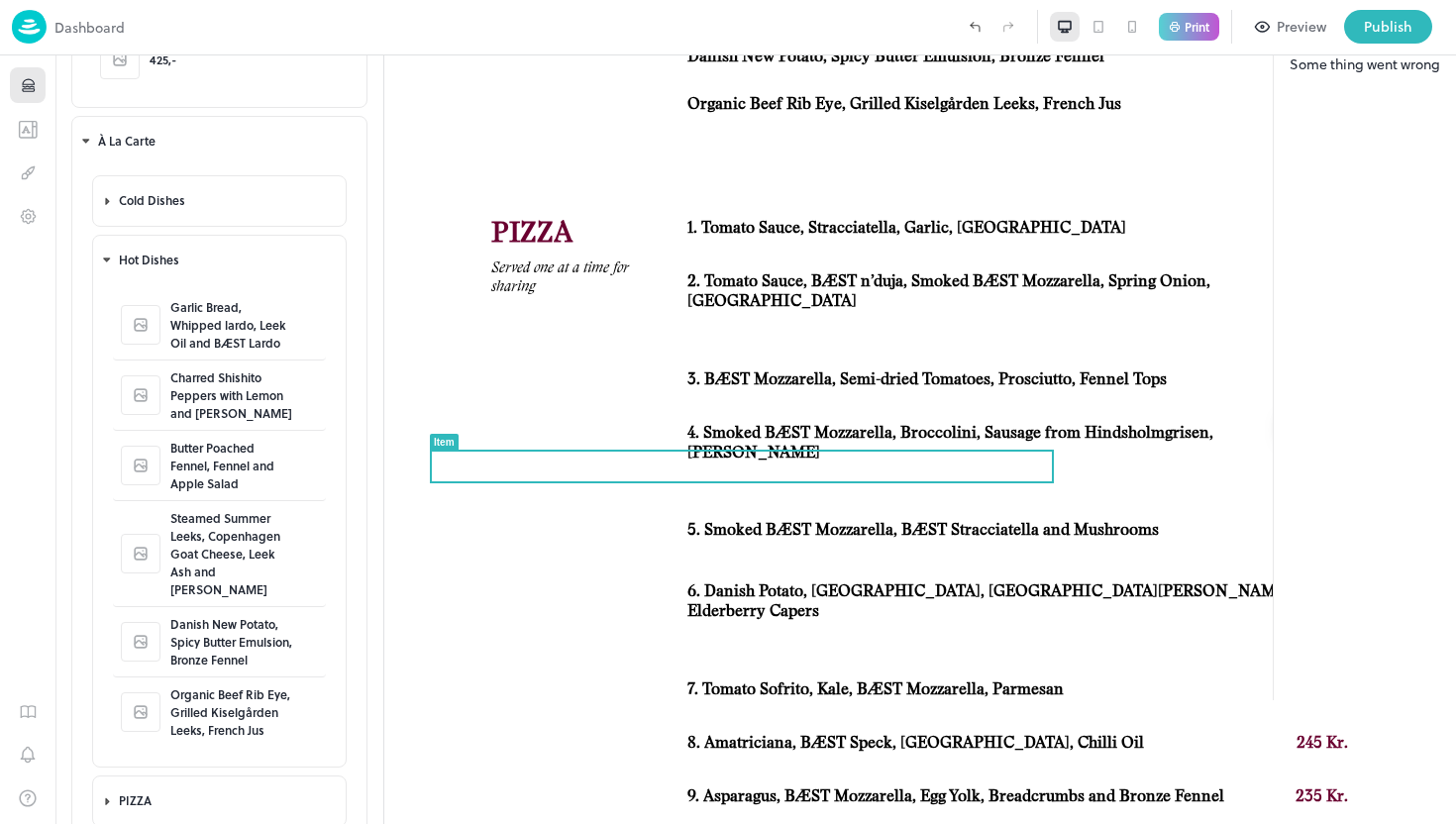 click 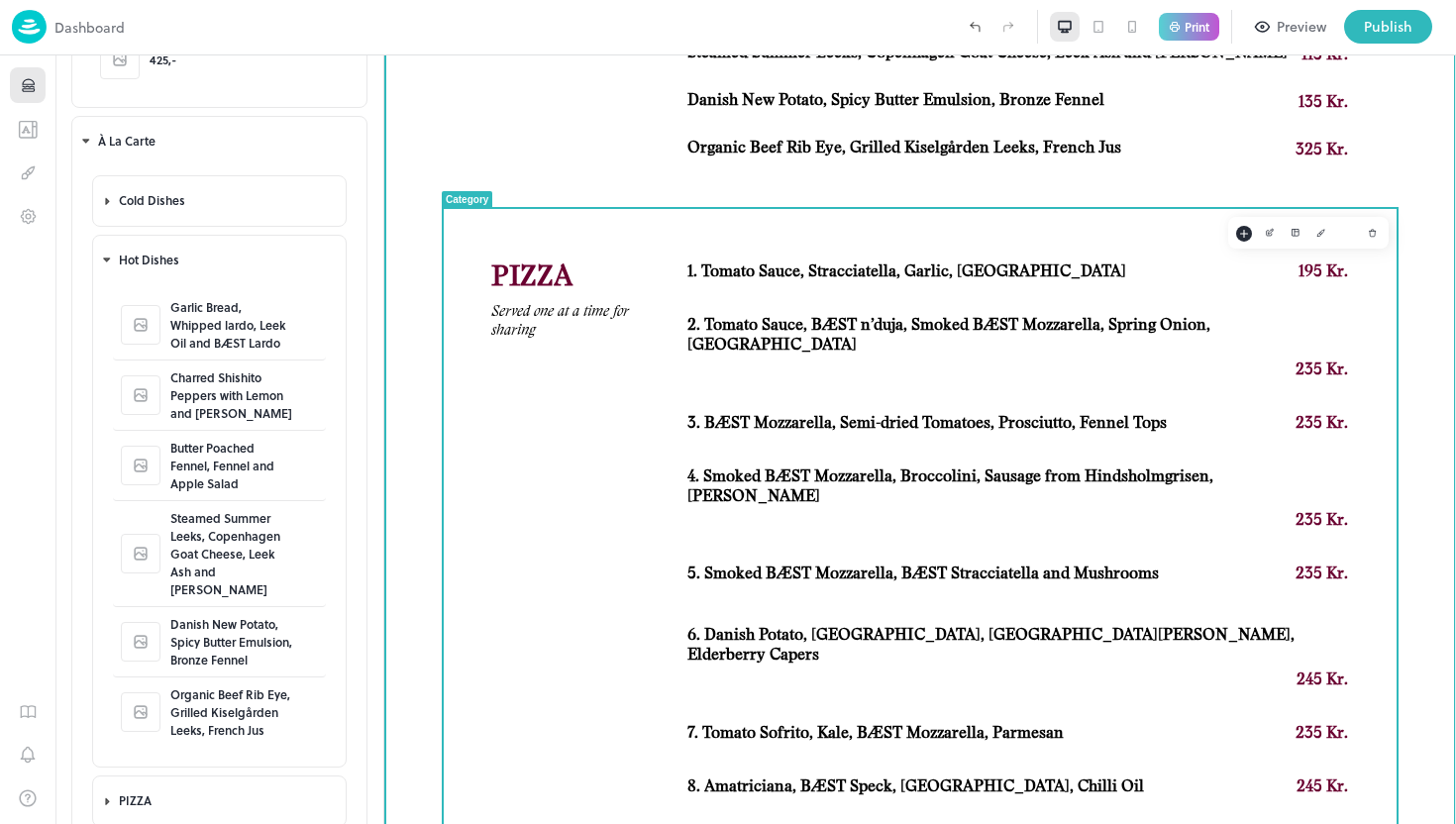 scroll, scrollTop: 1517, scrollLeft: 0, axis: vertical 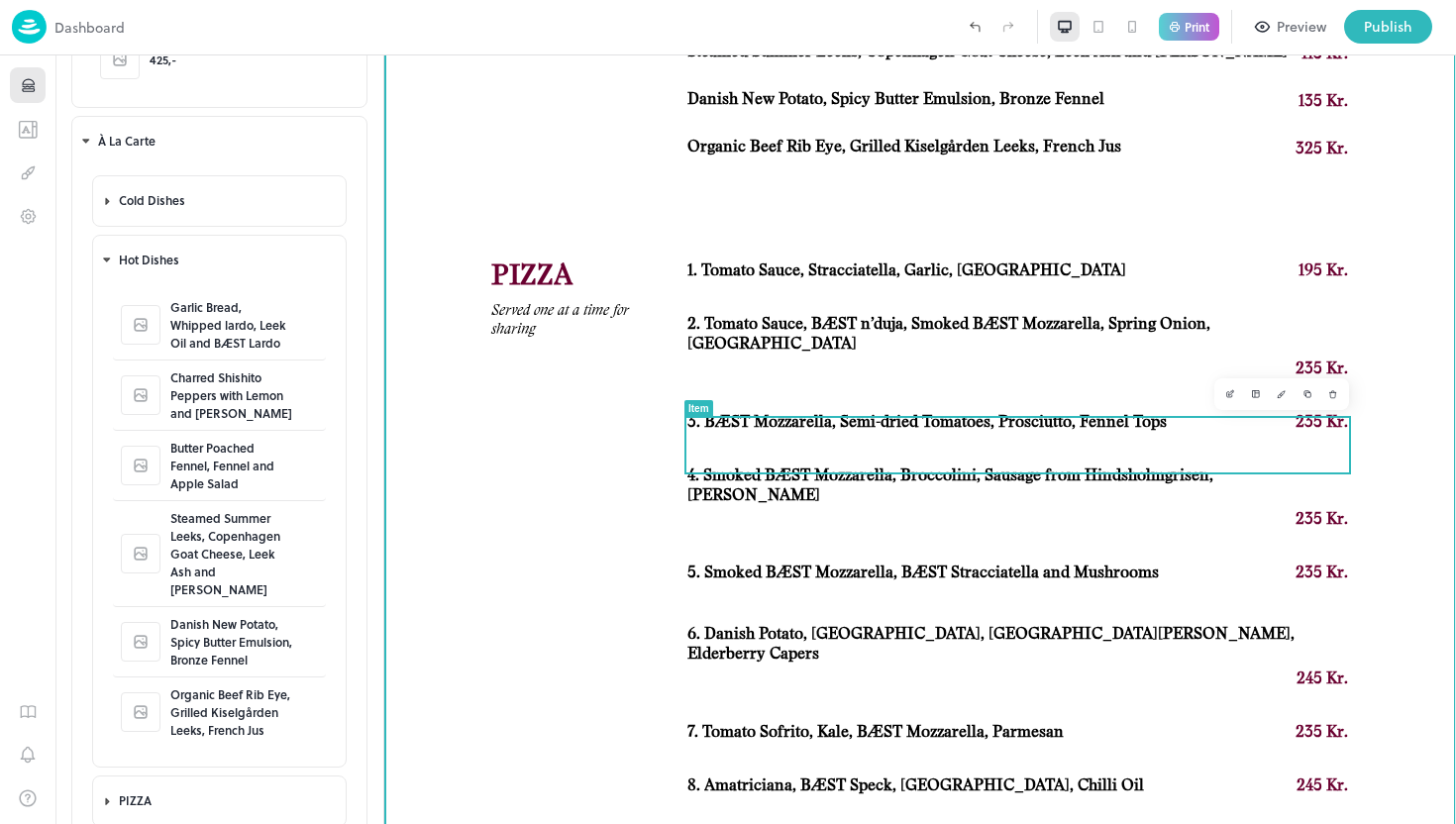 click on "4. Smoked BÆST Mozzarella, Broccolini, Sausage from  Hindsholmgrisen, [PERSON_NAME]" at bounding box center [1017, 485] 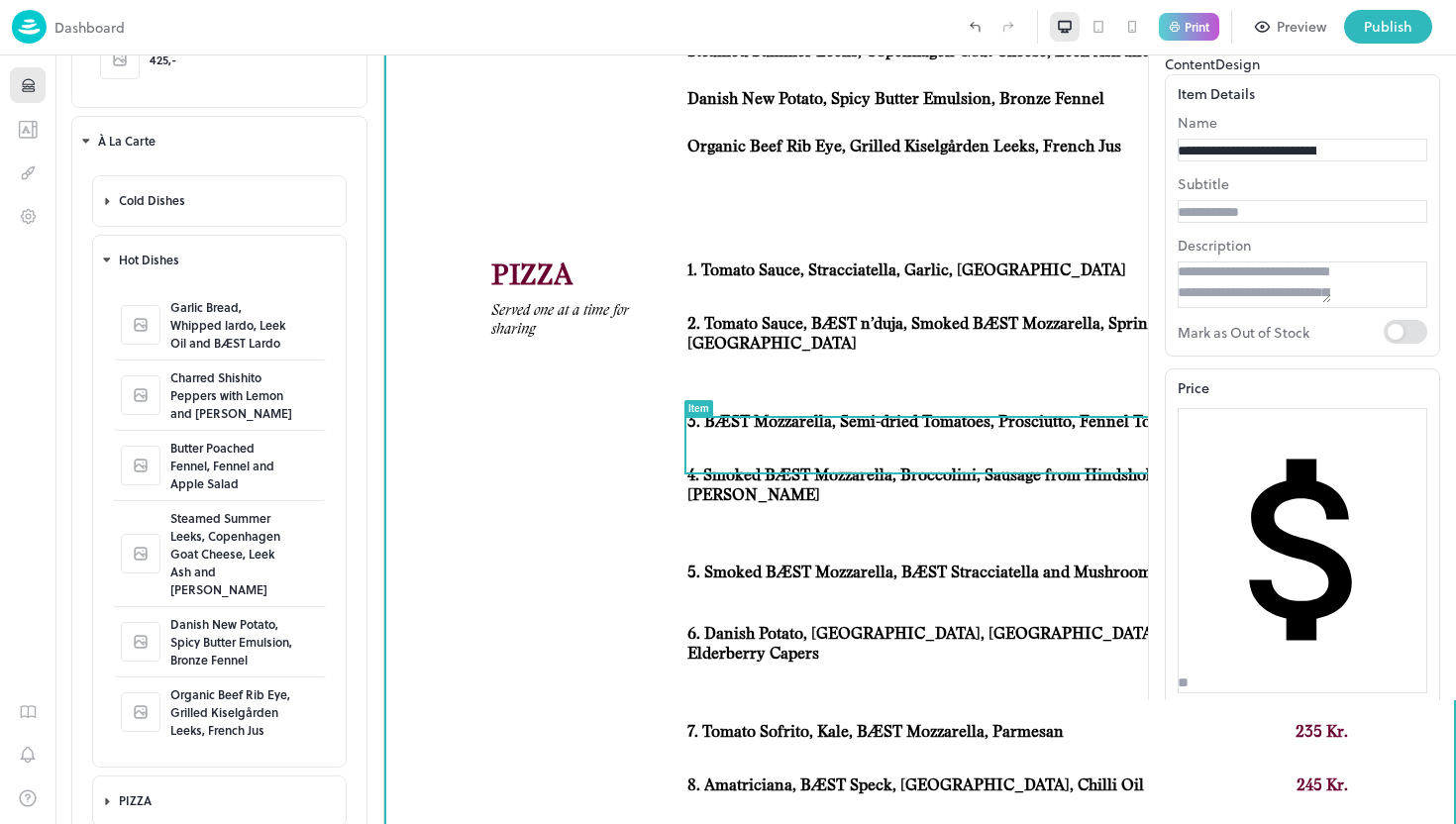 scroll, scrollTop: 0, scrollLeft: 0, axis: both 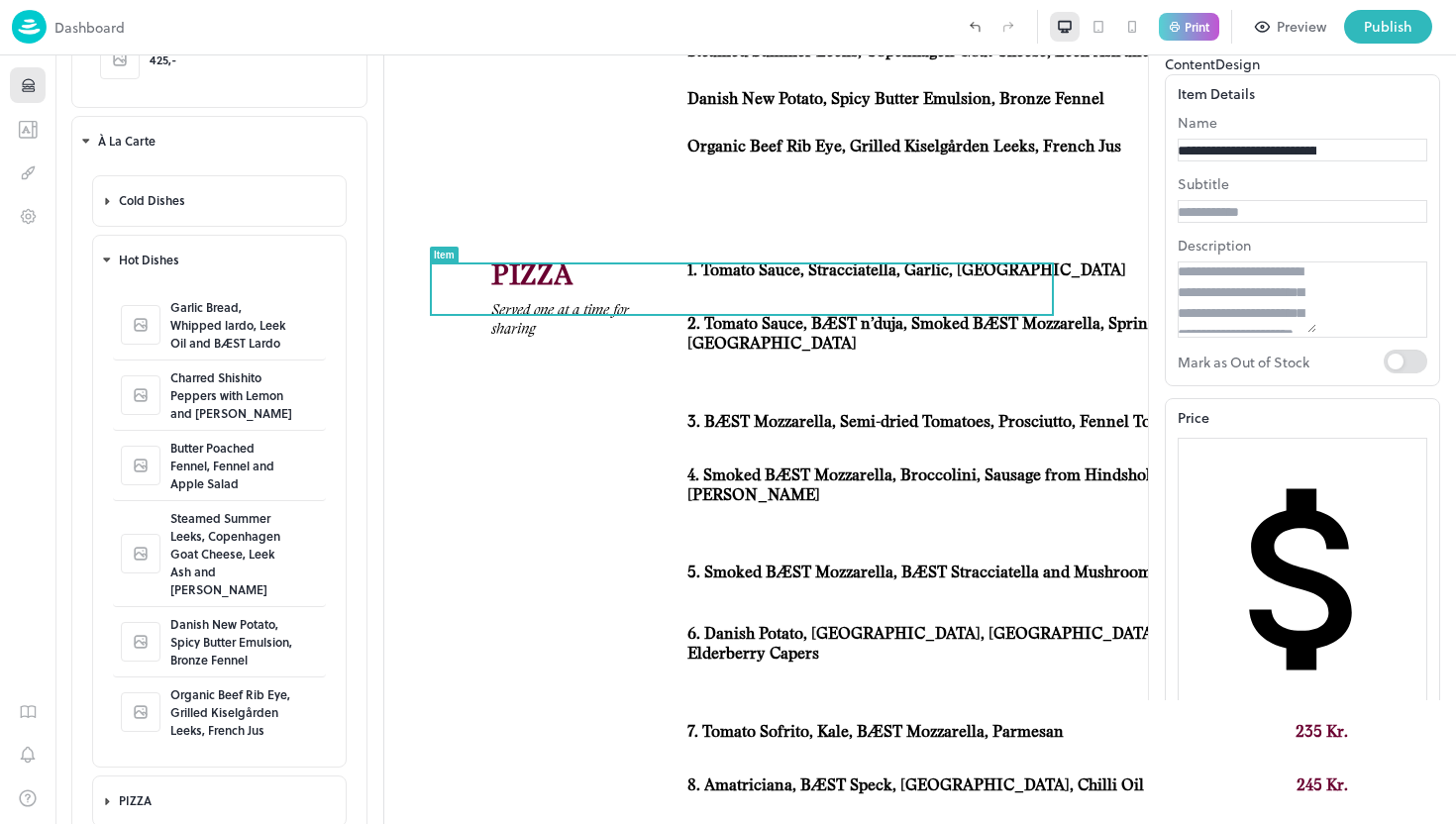 click on "**********" at bounding box center (1247, 151) 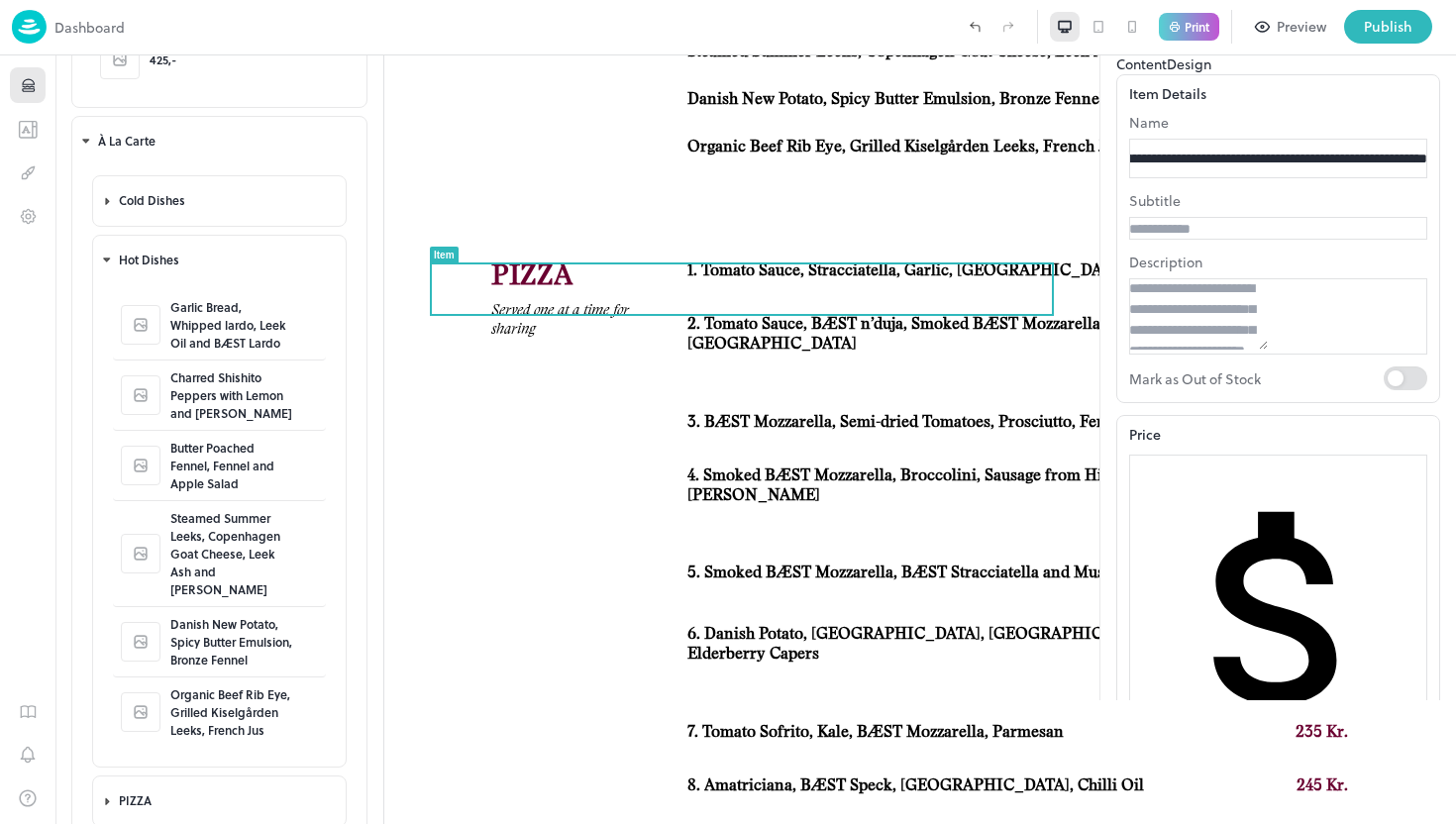scroll, scrollTop: 0, scrollLeft: 197, axis: horizontal 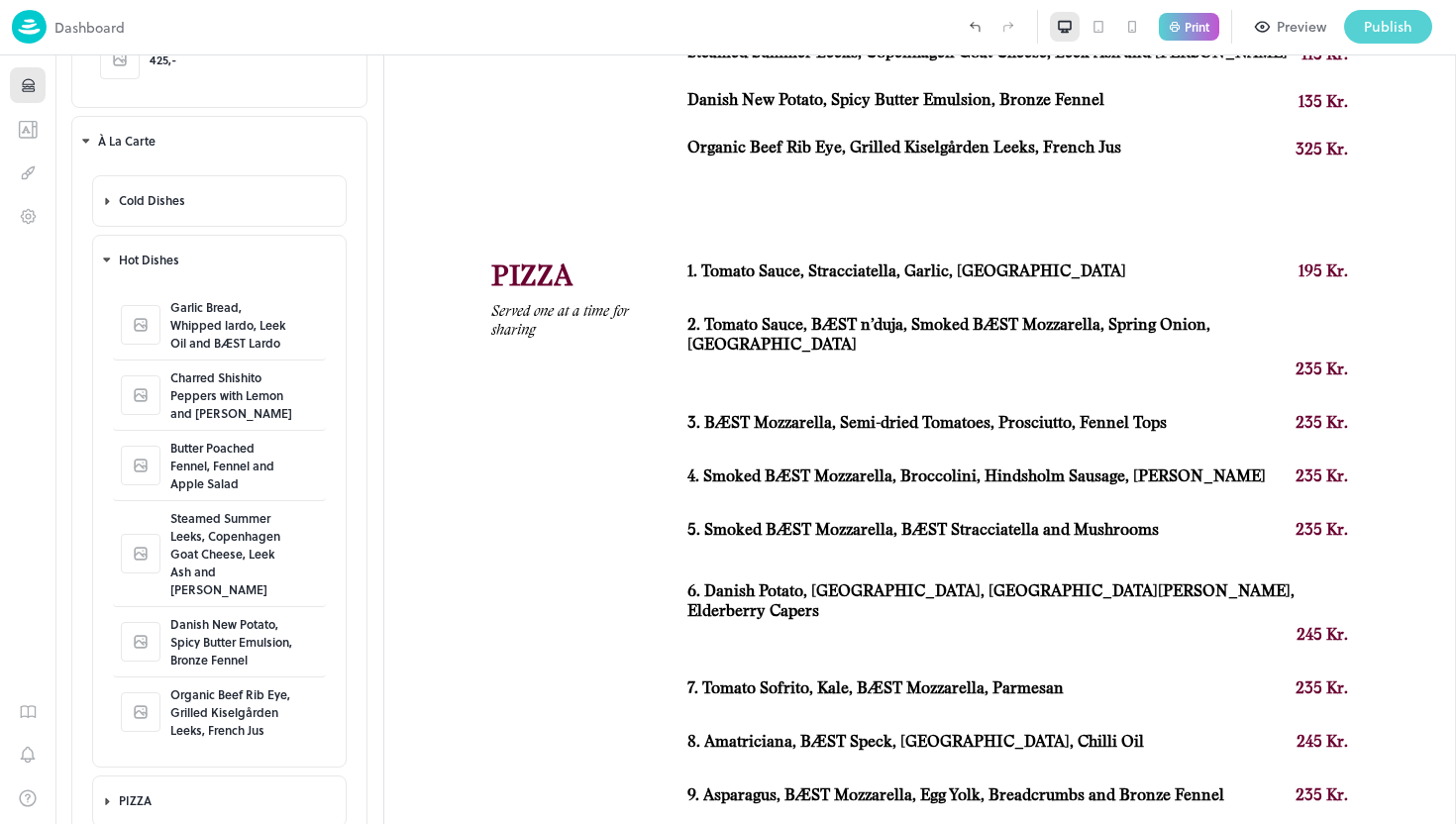 click on "Publish" at bounding box center (1388, 27) 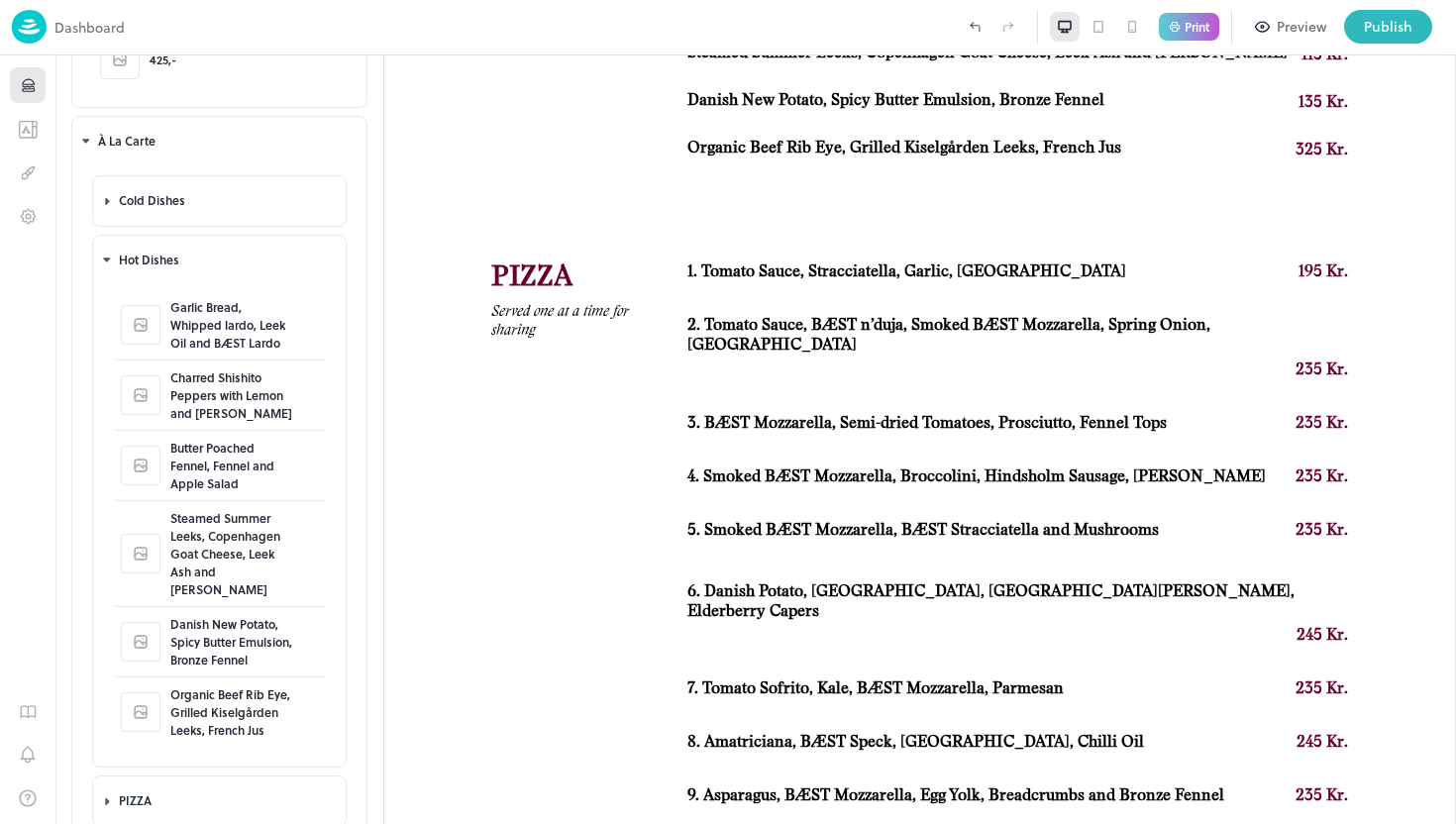click at bounding box center [728, 824] 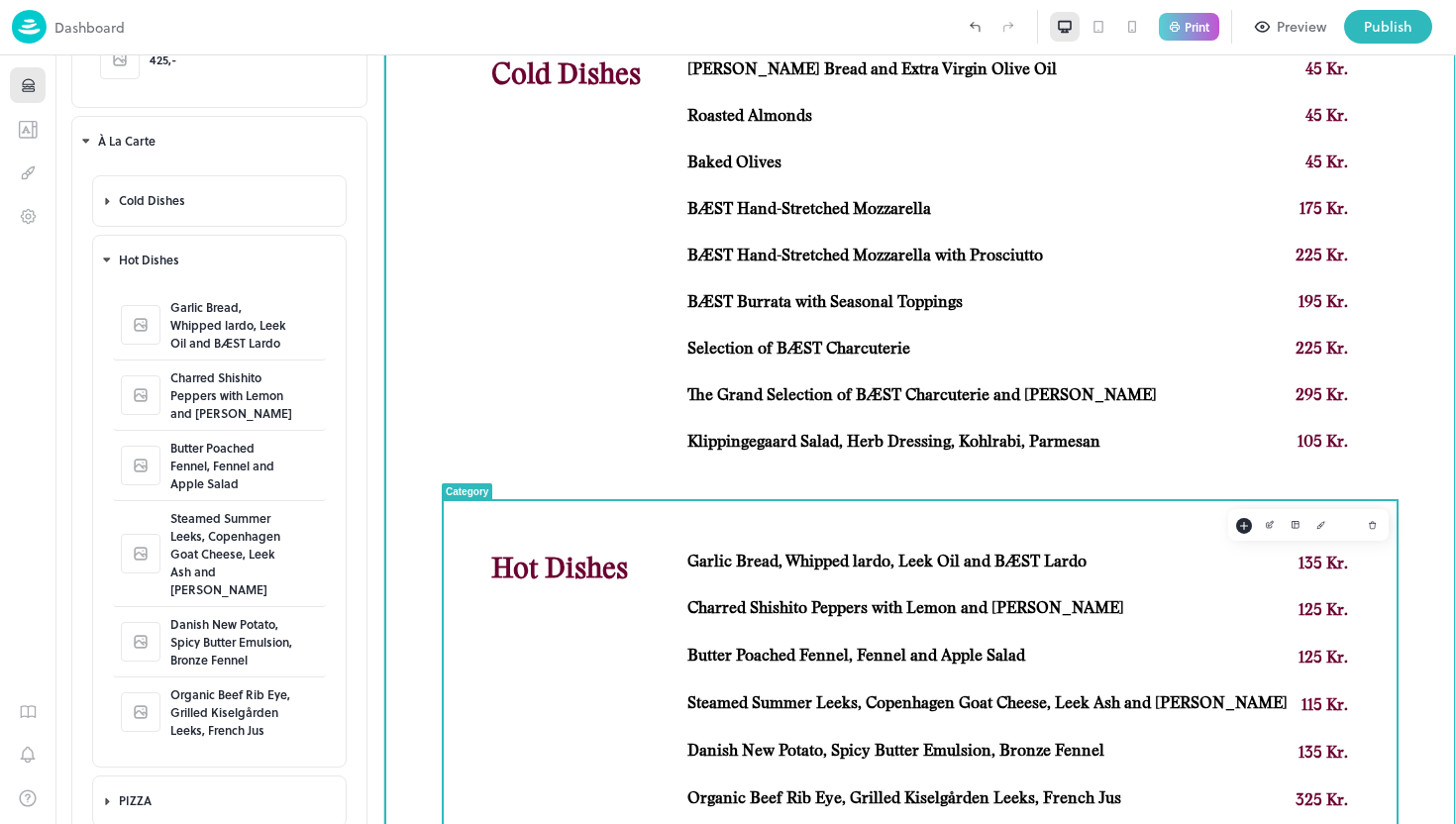 scroll, scrollTop: 864, scrollLeft: 0, axis: vertical 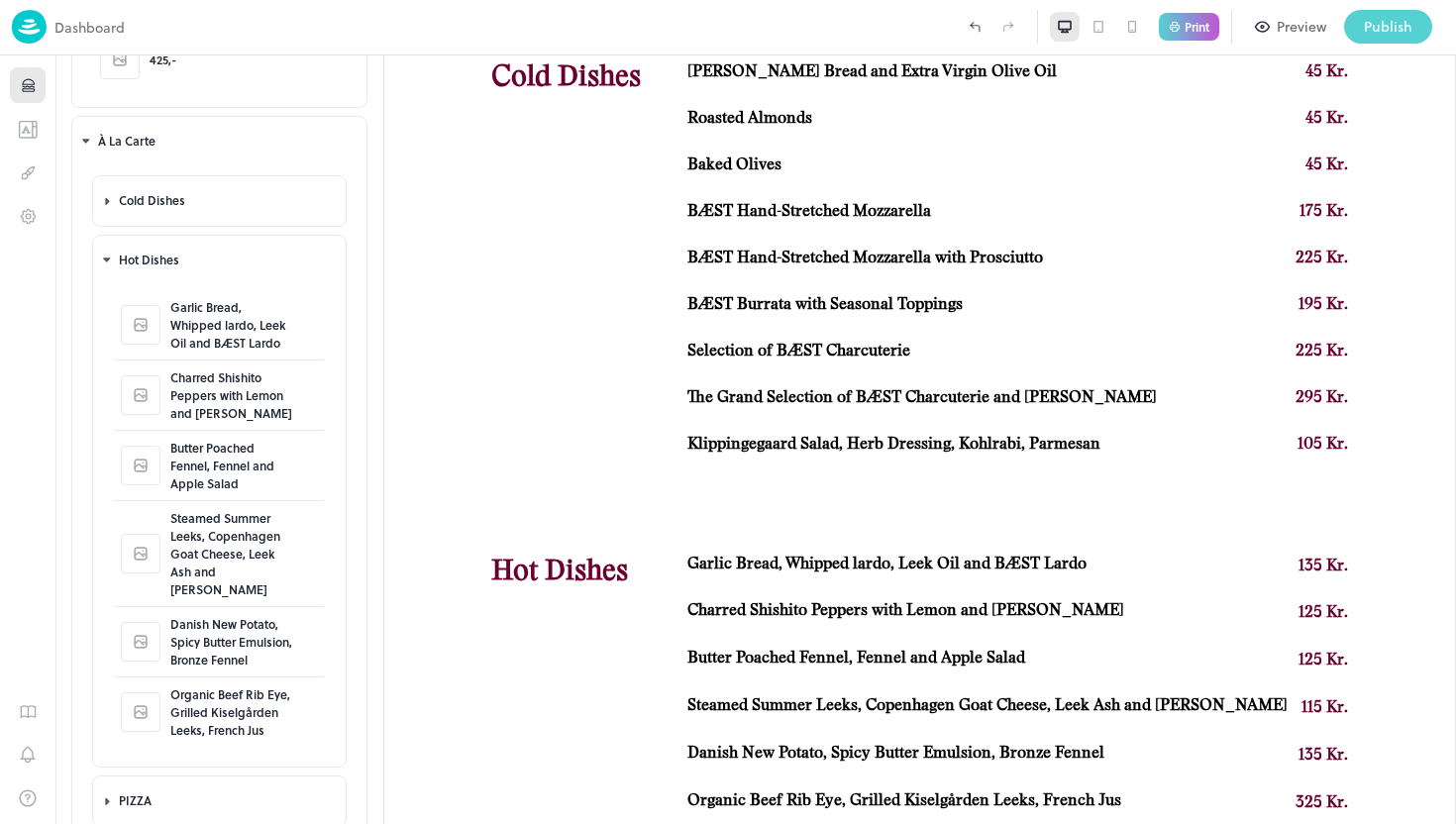 click on "Publish" at bounding box center (1388, 27) 